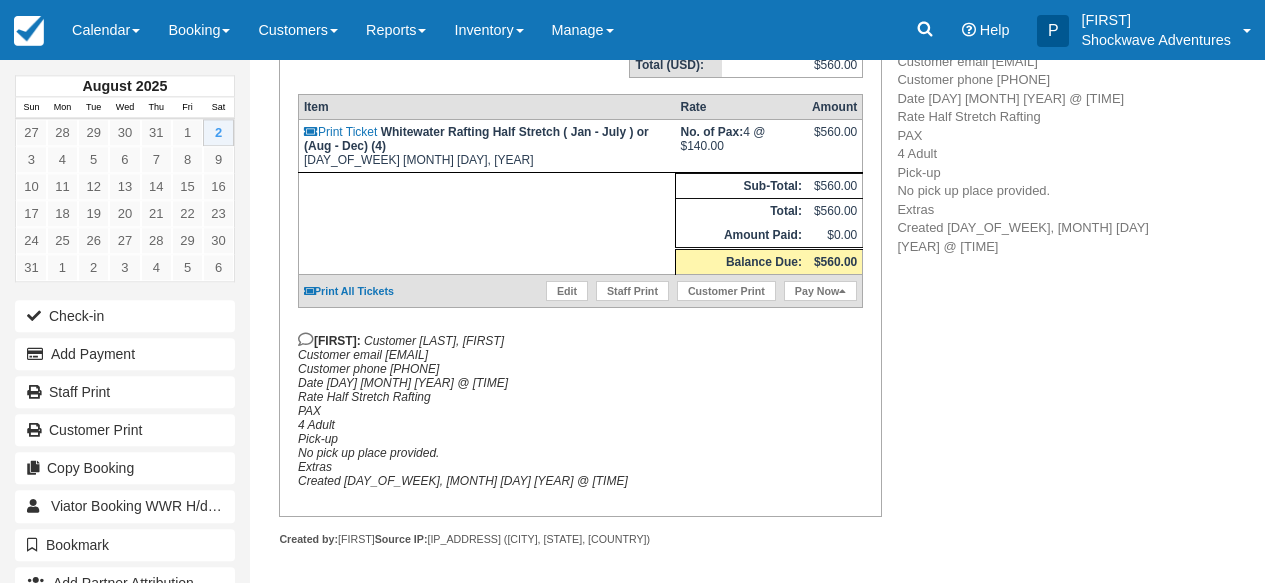 scroll, scrollTop: 435, scrollLeft: 0, axis: vertical 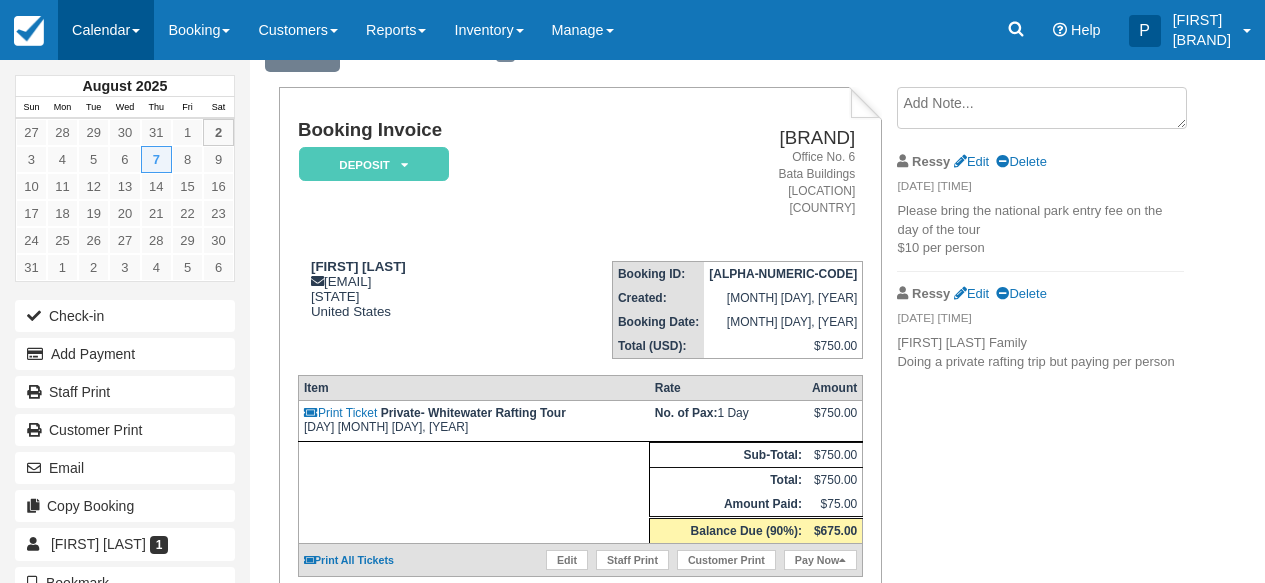 click on "Calendar" at bounding box center (106, 30) 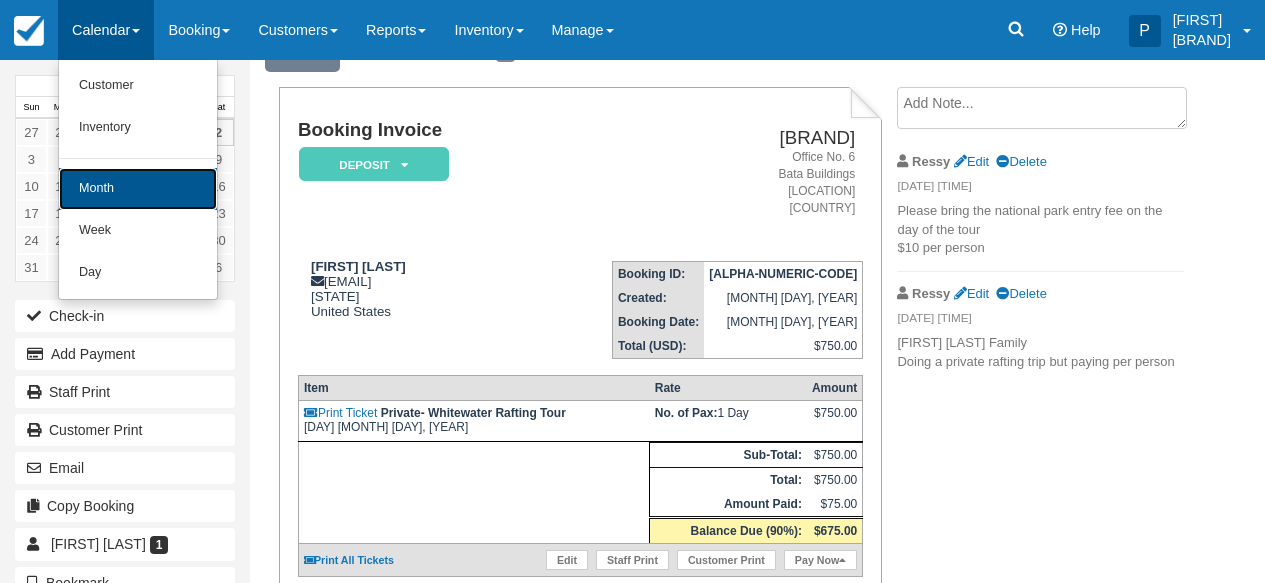 click on "Month" at bounding box center [138, 189] 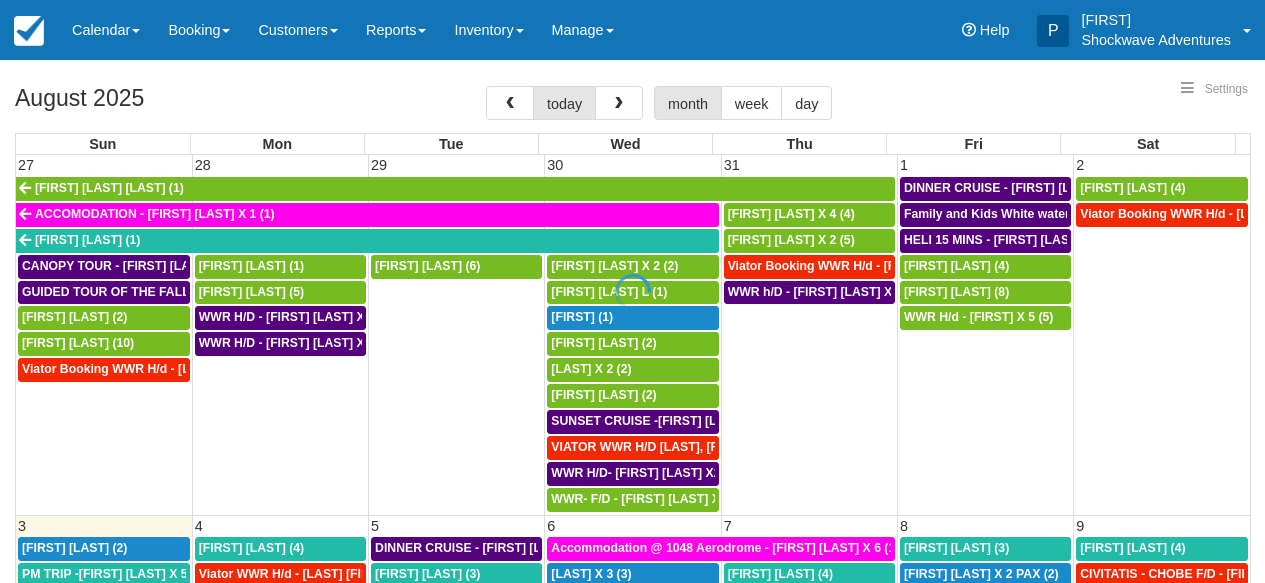 select 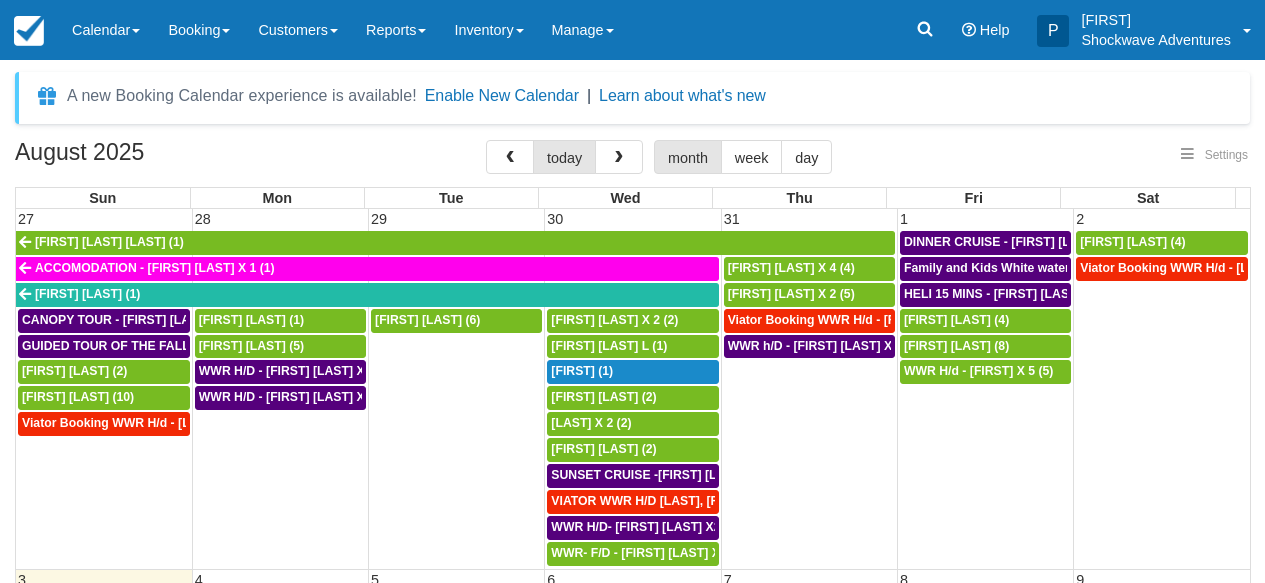 scroll, scrollTop: 0, scrollLeft: 0, axis: both 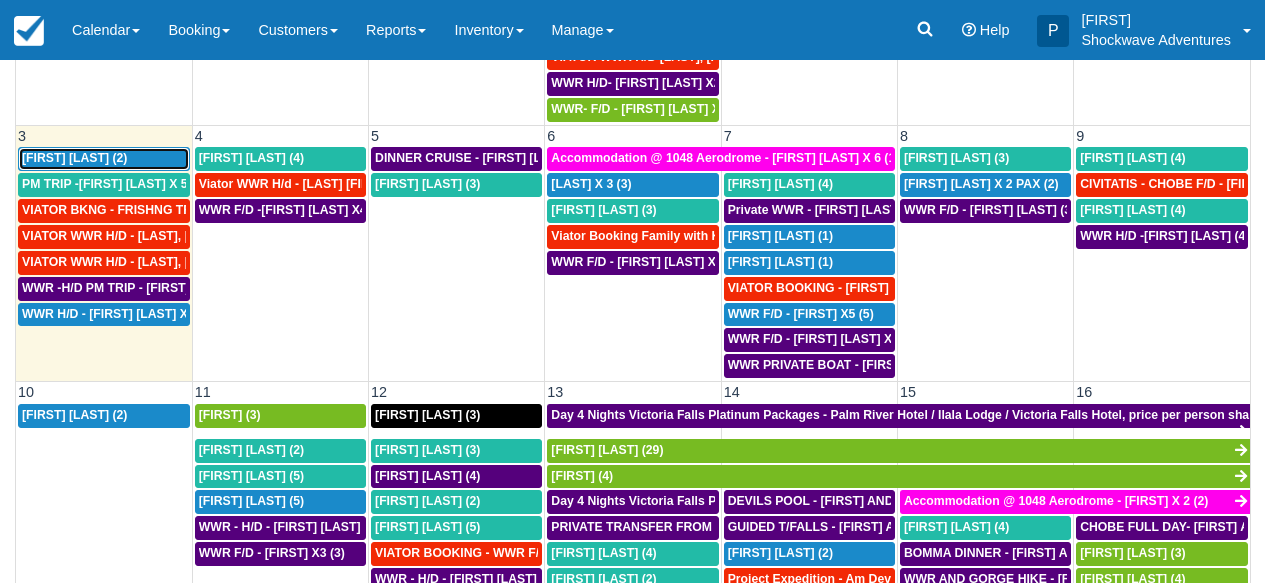 click on "[FIRST] [LAST] (2)" at bounding box center (104, 159) 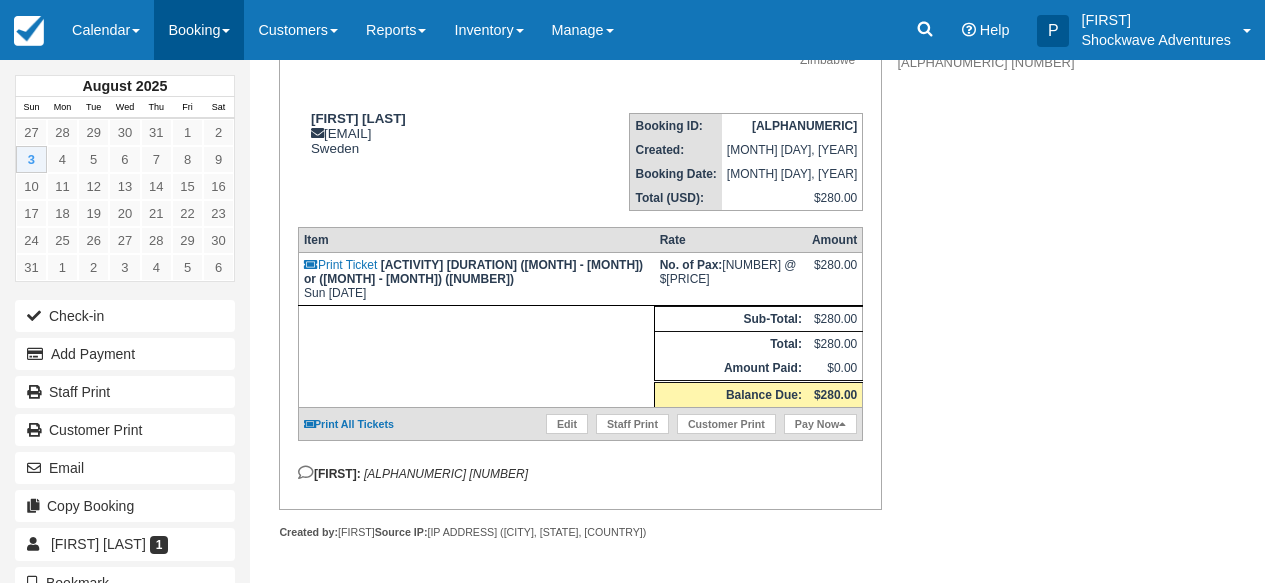 scroll, scrollTop: 0, scrollLeft: 0, axis: both 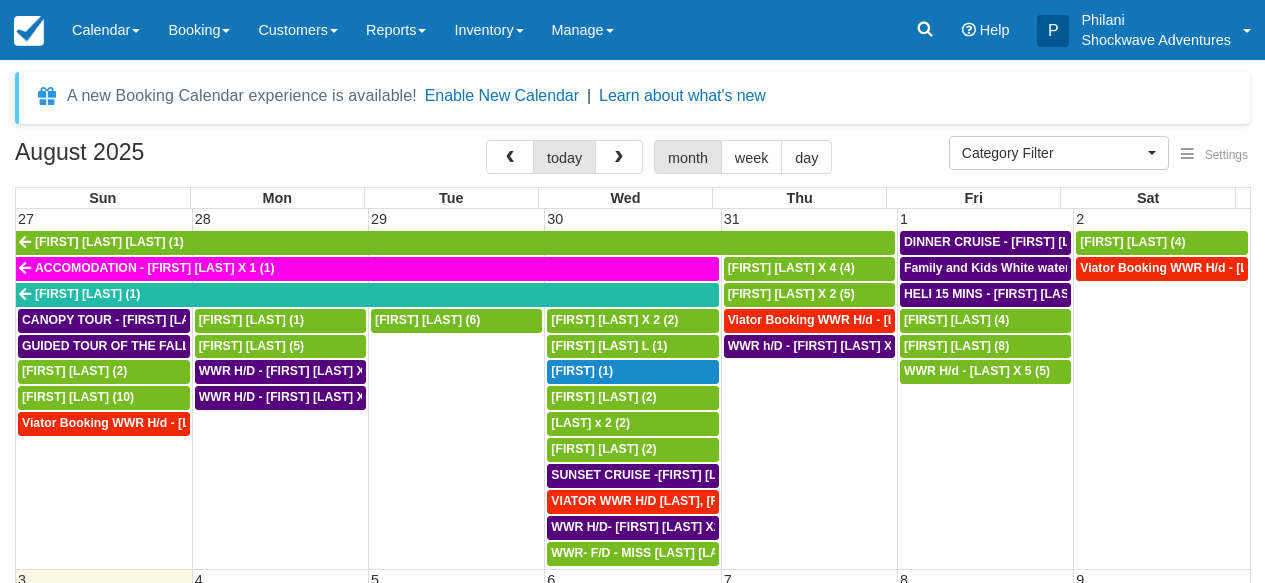 select 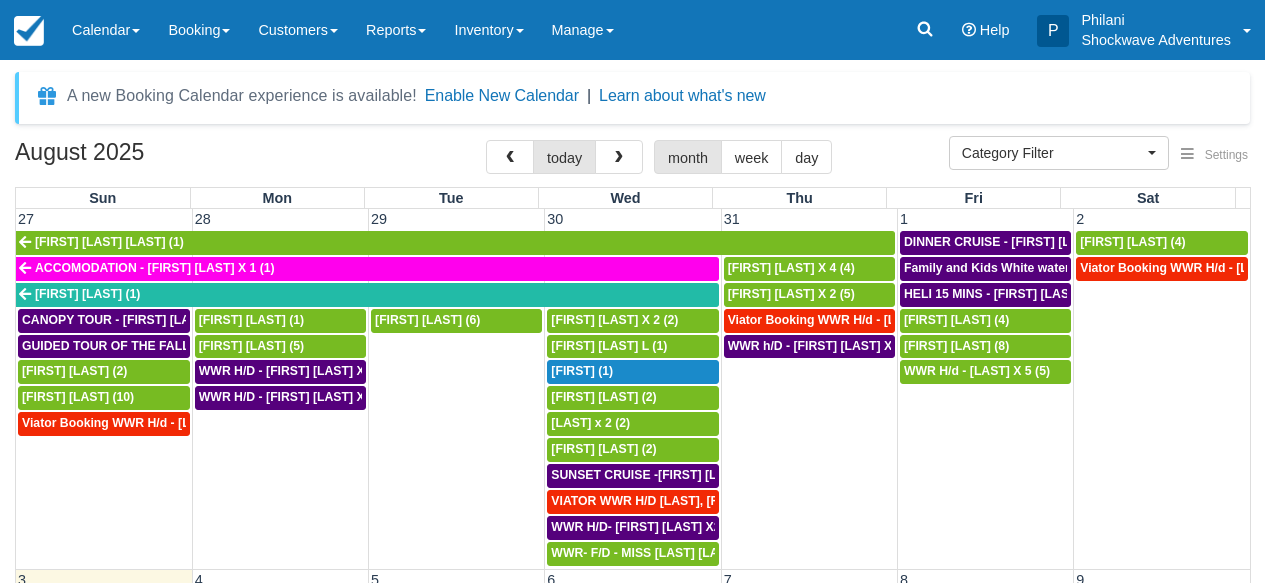 scroll, scrollTop: 256, scrollLeft: 0, axis: vertical 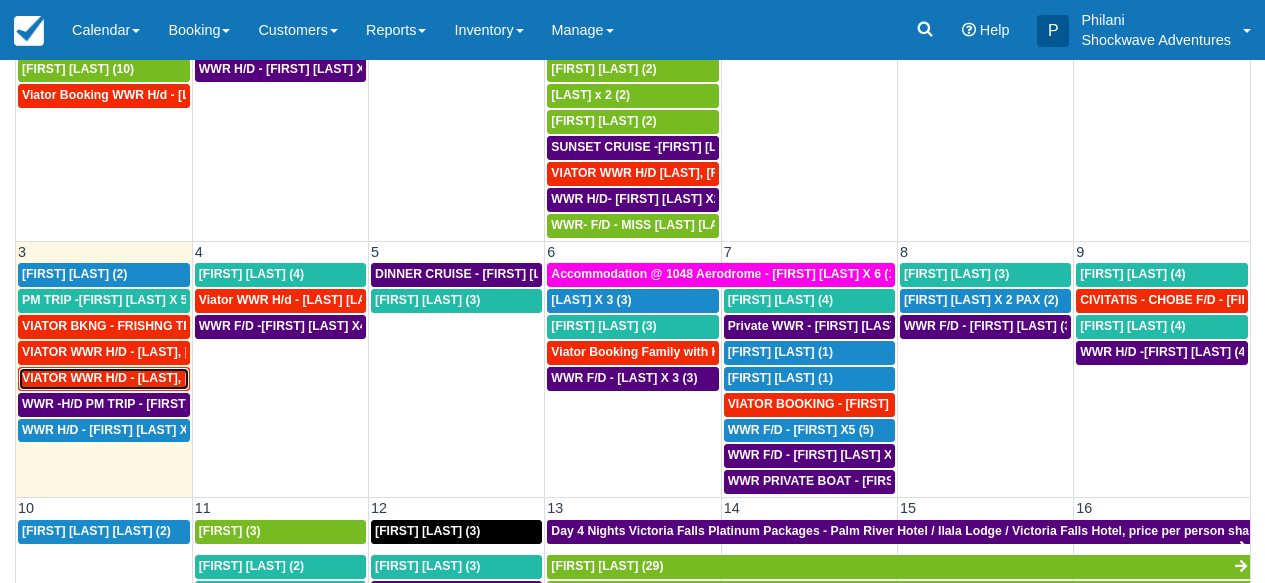 click on "VIATOR WWR H/D - Thorburn, Carolyn X 2 (2)" at bounding box center [145, 378] 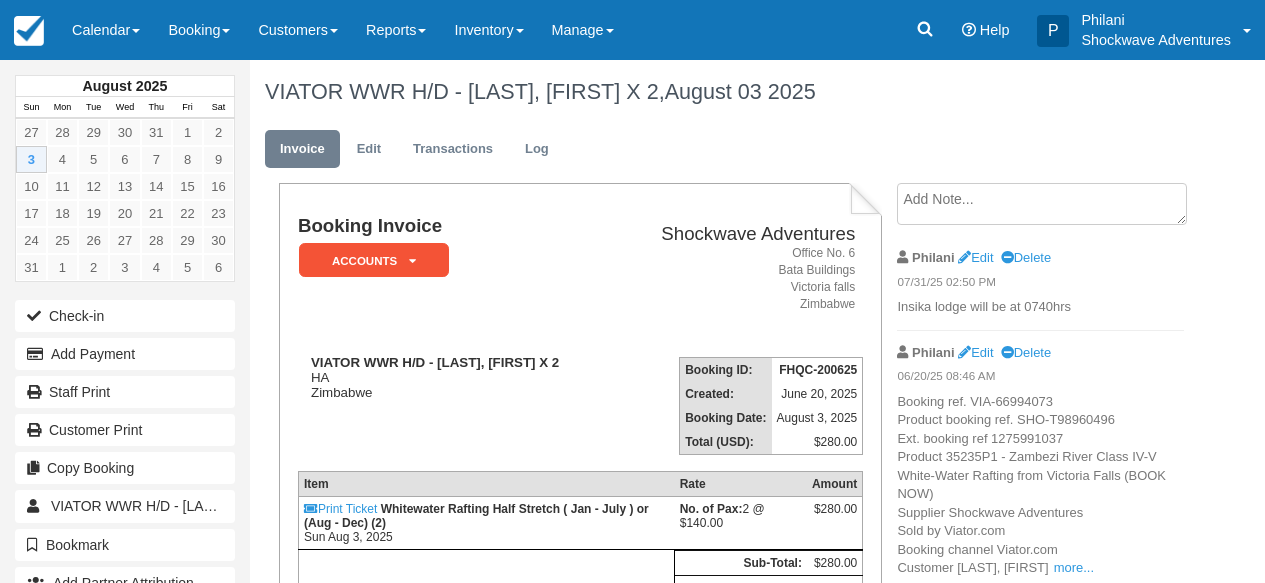 scroll, scrollTop: 0, scrollLeft: 0, axis: both 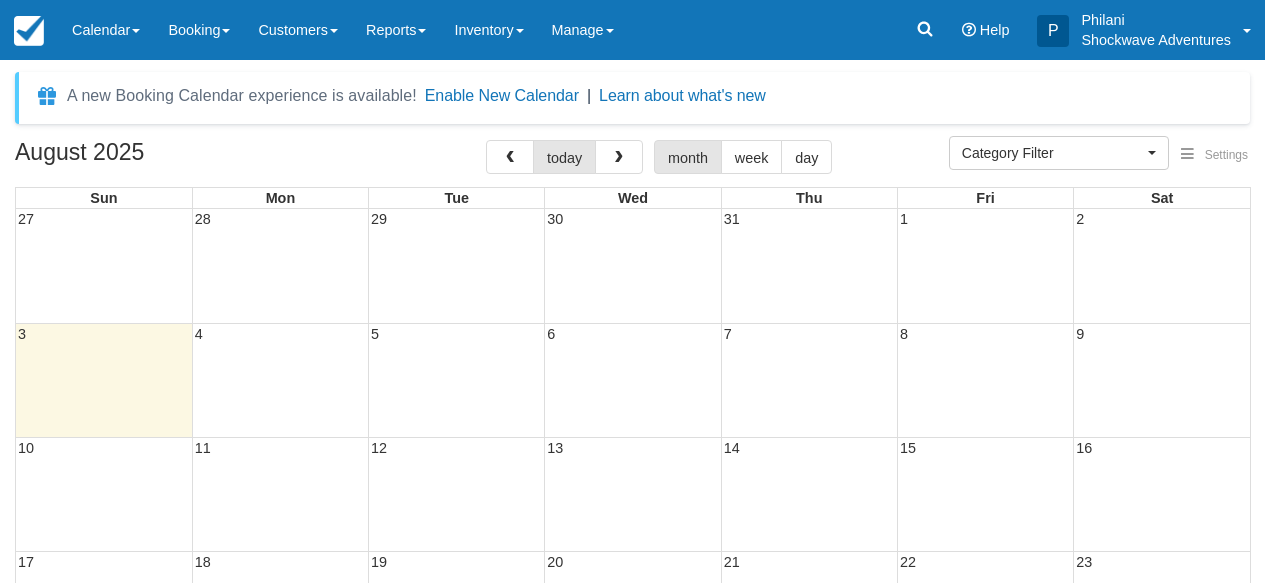 select 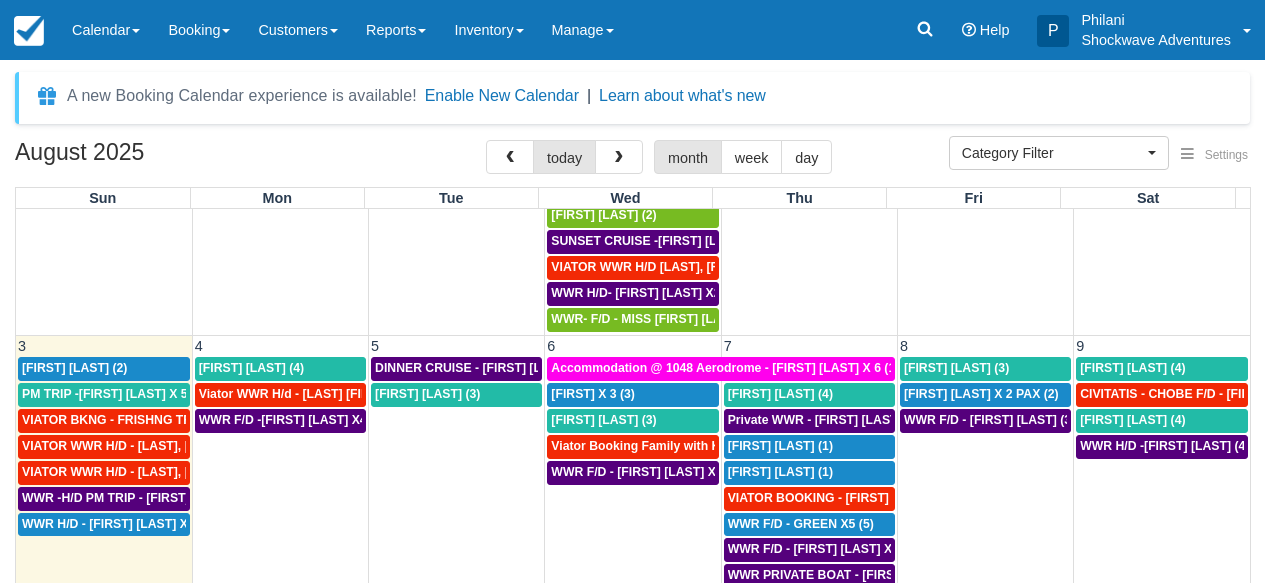 scroll, scrollTop: 288, scrollLeft: 0, axis: vertical 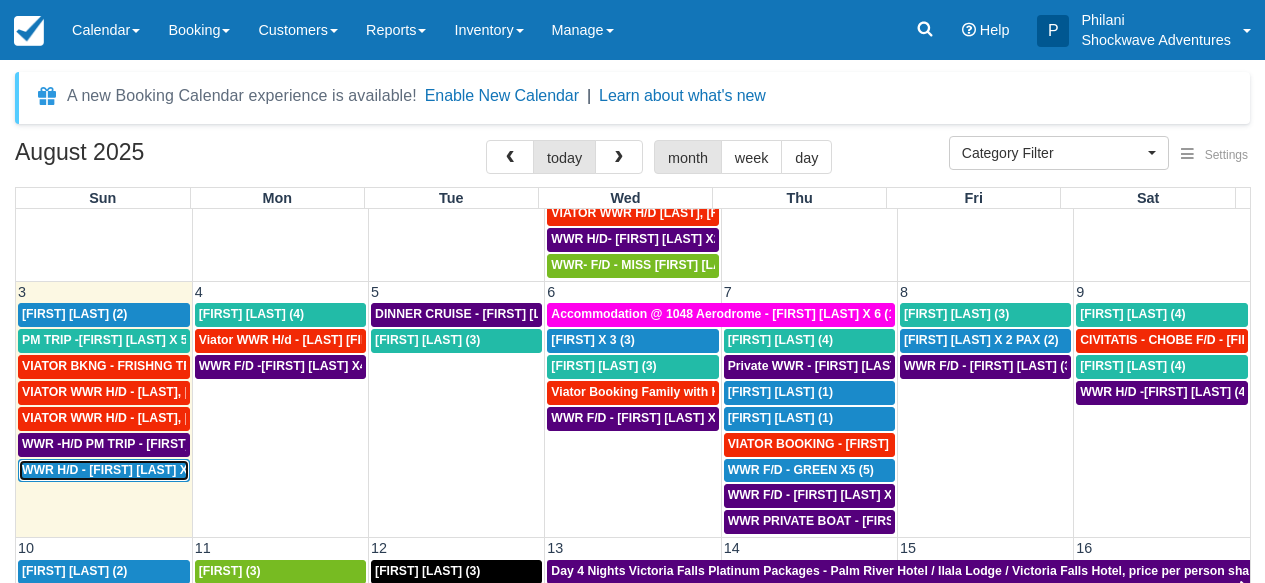 click on "WWR H/D - [FIRST] [LAST] X2 (2)" at bounding box center (117, 470) 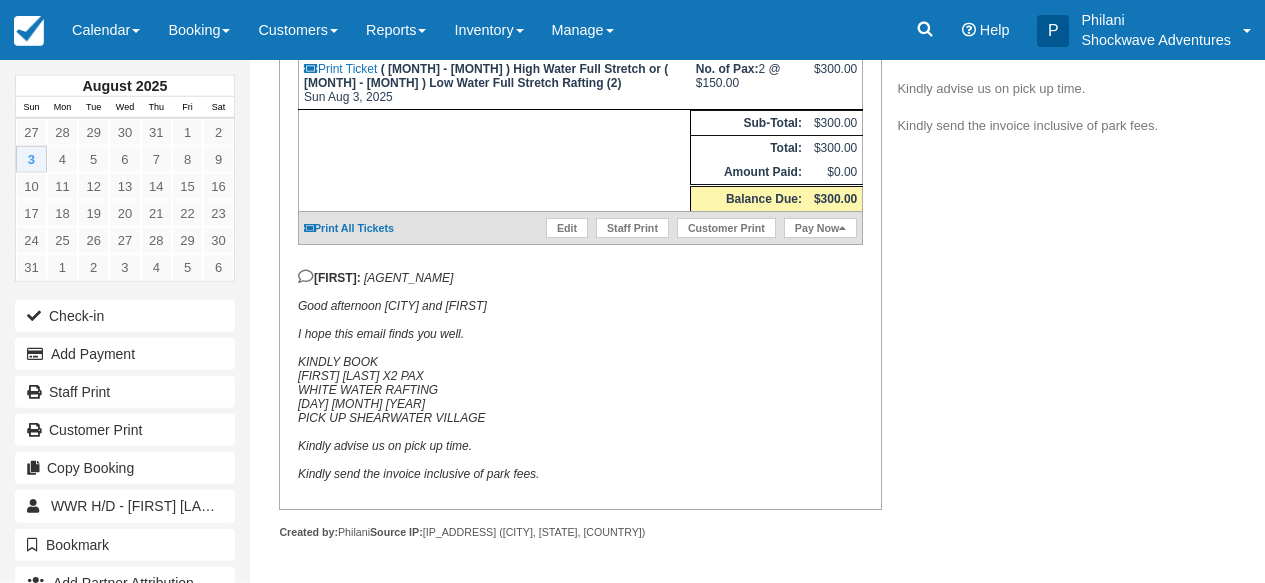 scroll, scrollTop: 481, scrollLeft: 0, axis: vertical 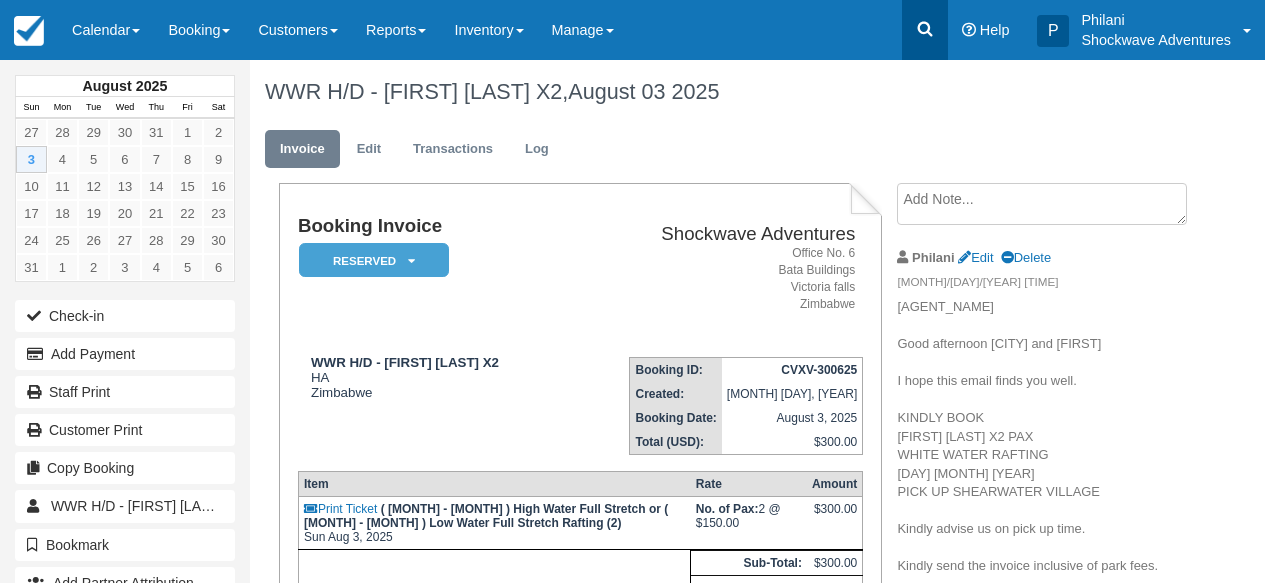click 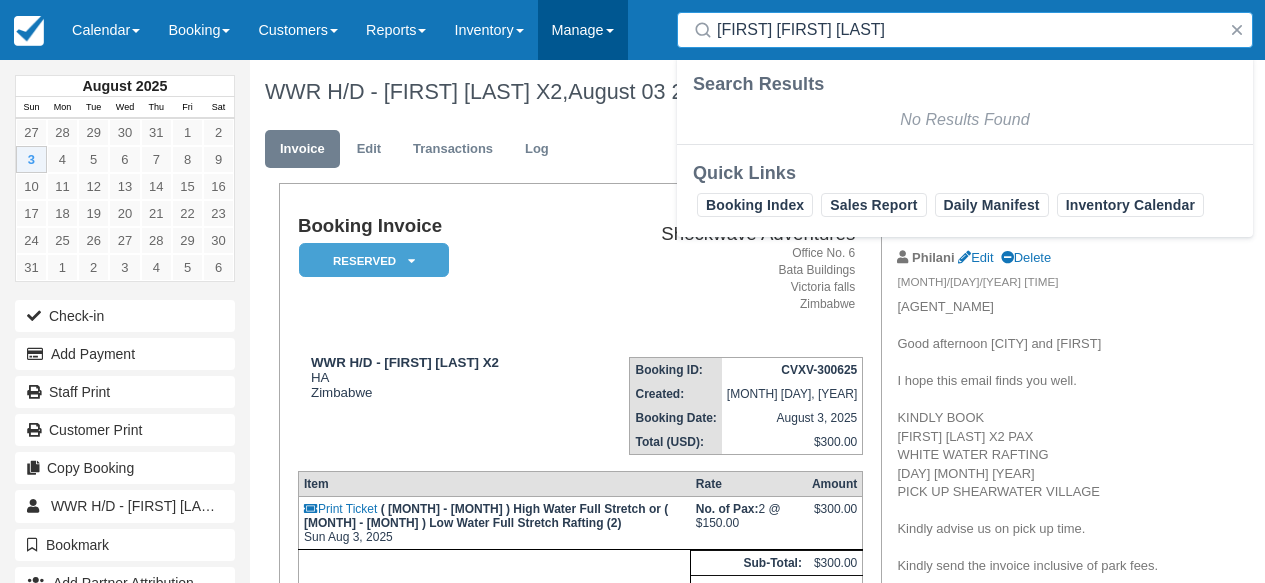 type on "Eva Victoria Llamas" 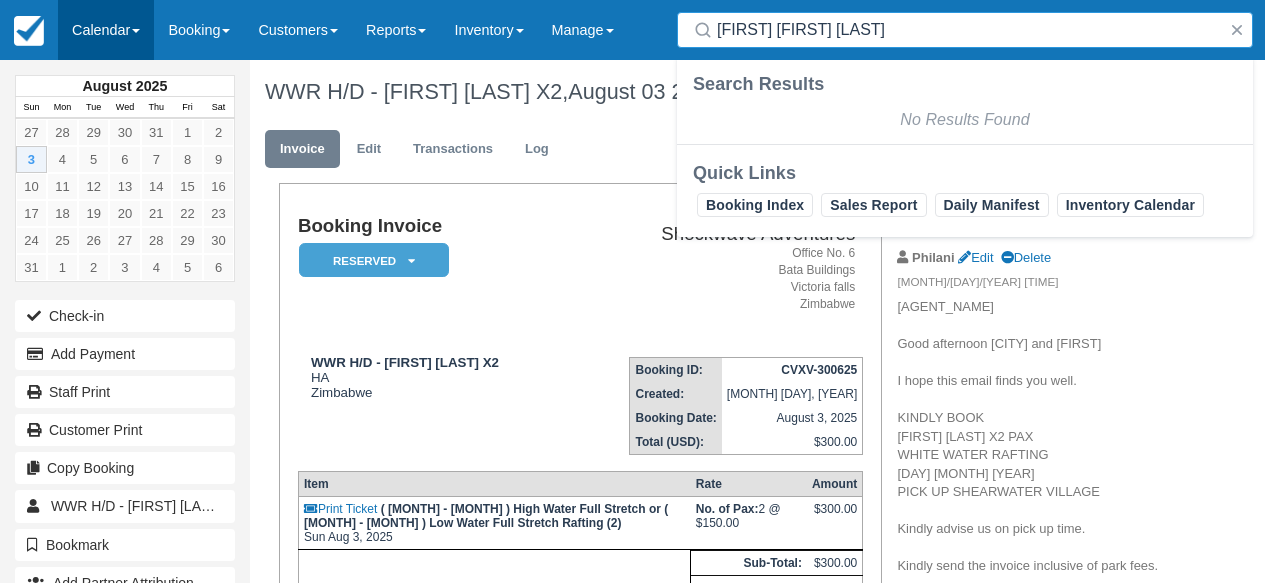click on "Calendar" at bounding box center (106, 30) 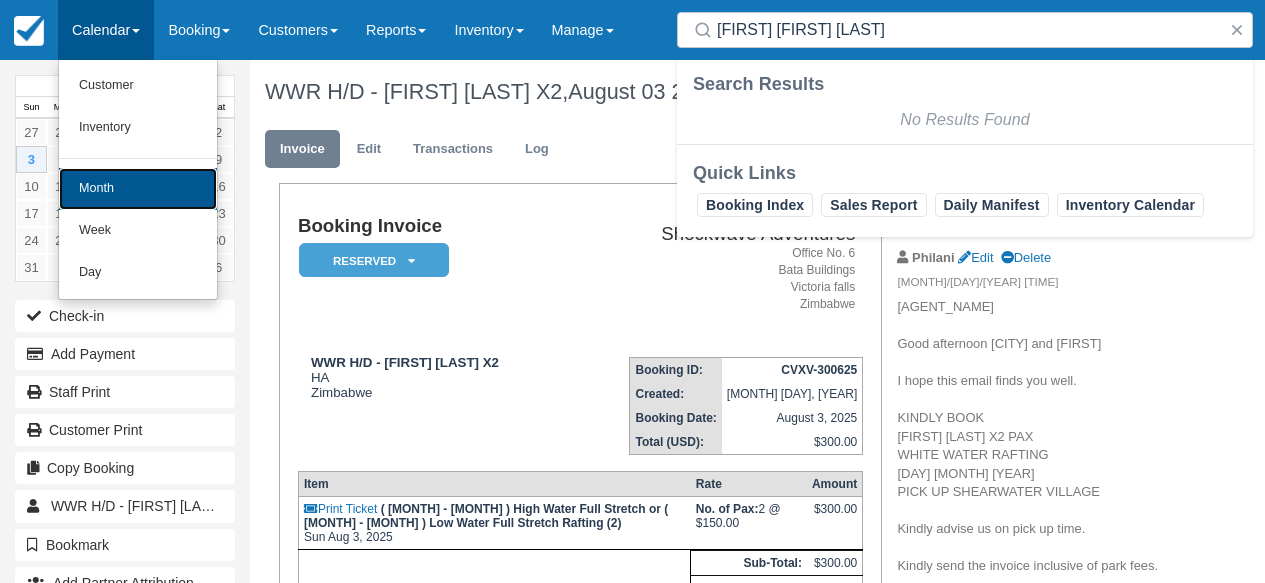 click on "Month" at bounding box center (138, 189) 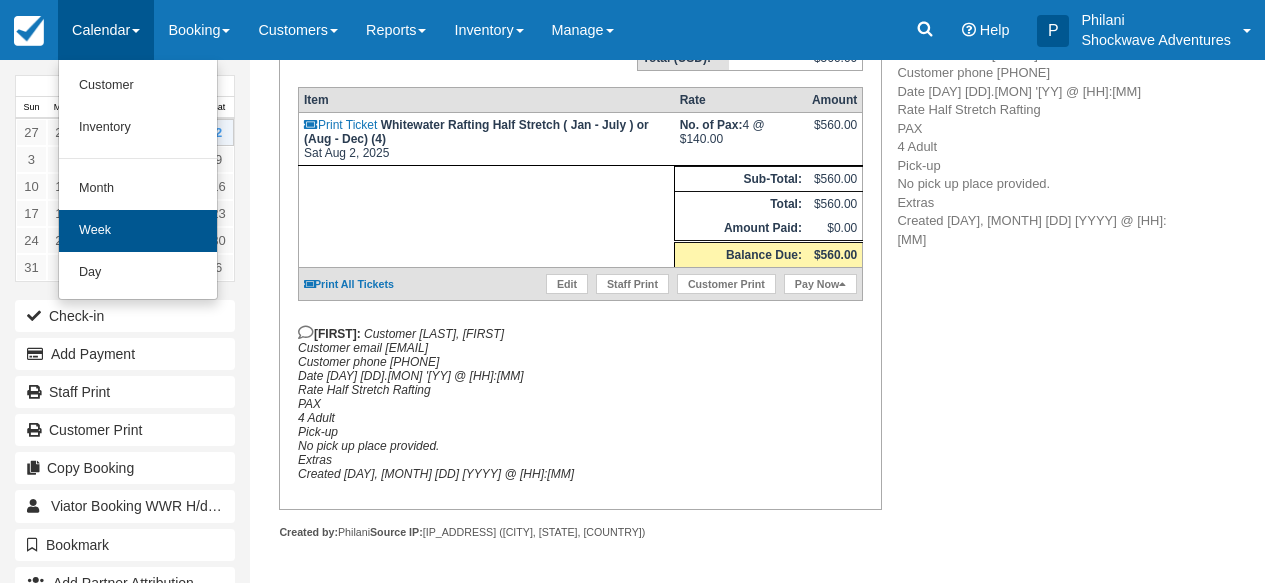 scroll, scrollTop: 435, scrollLeft: 0, axis: vertical 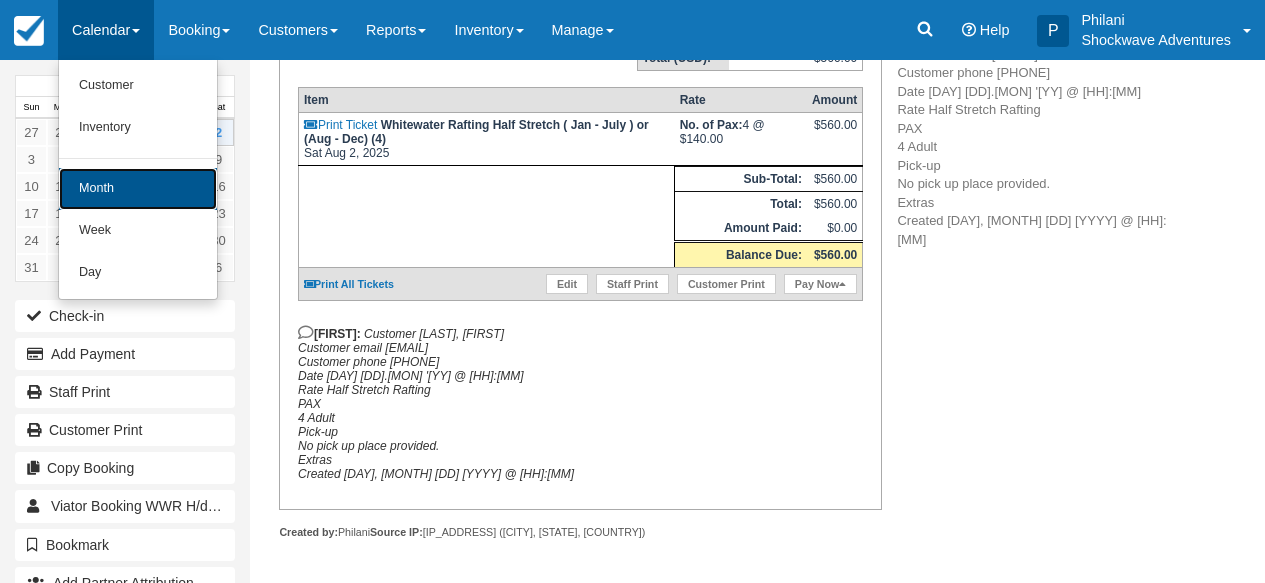 click on "Month" at bounding box center (138, 189) 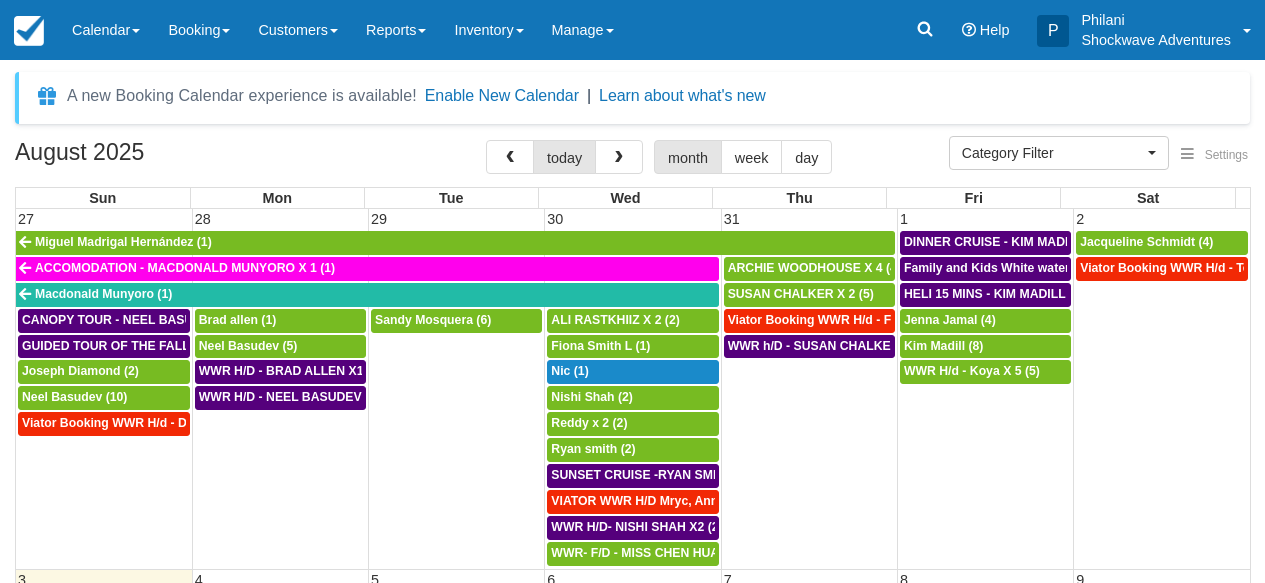 select 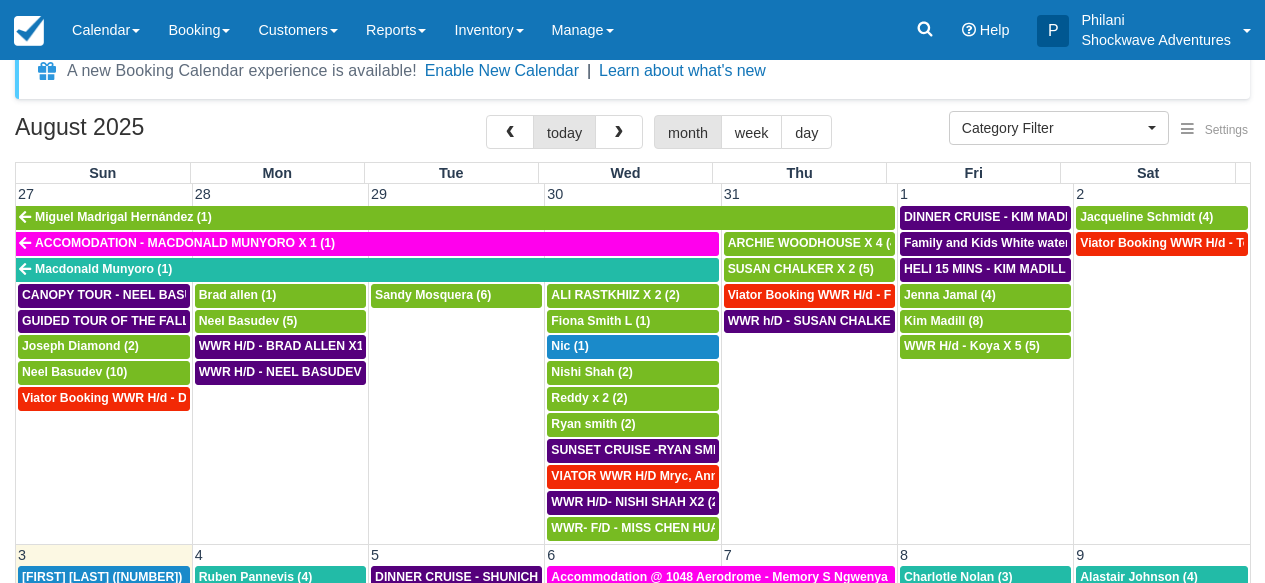 scroll, scrollTop: 144, scrollLeft: 0, axis: vertical 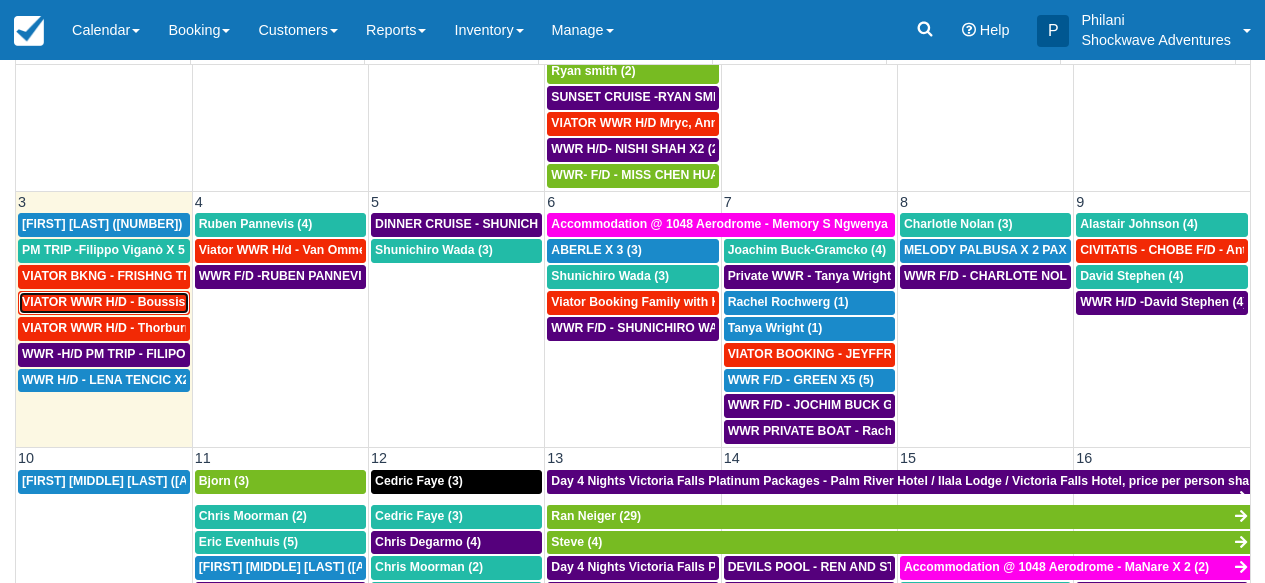 click on "VIATOR WWR H/D - Boussis, Jimmie  X 2 (2)" at bounding box center (148, 302) 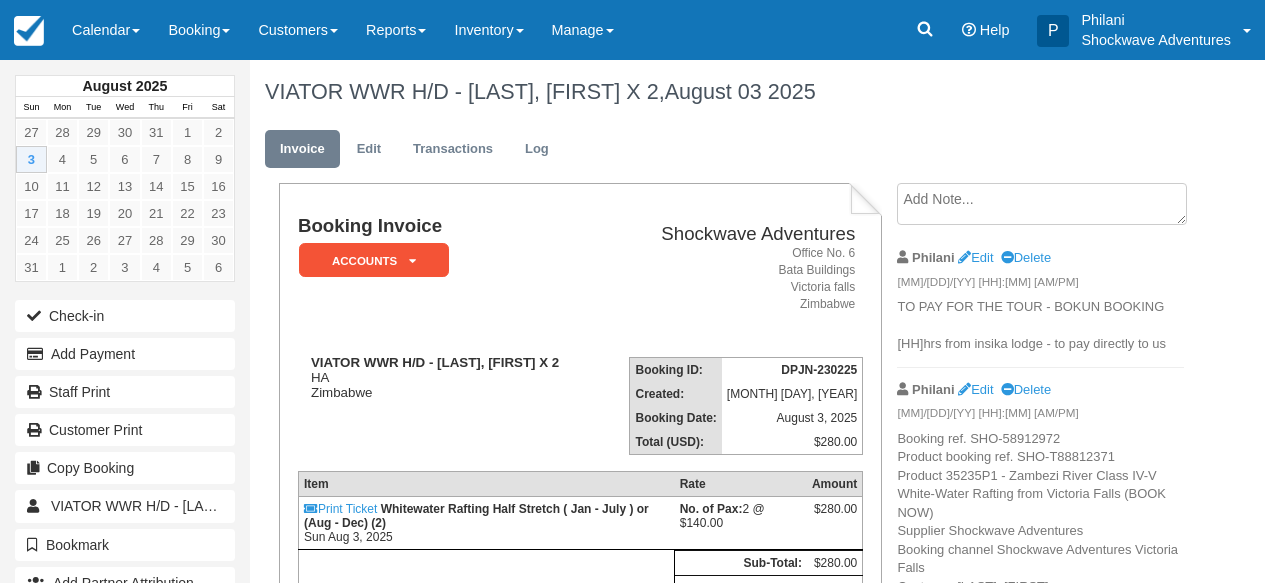scroll, scrollTop: 0, scrollLeft: 0, axis: both 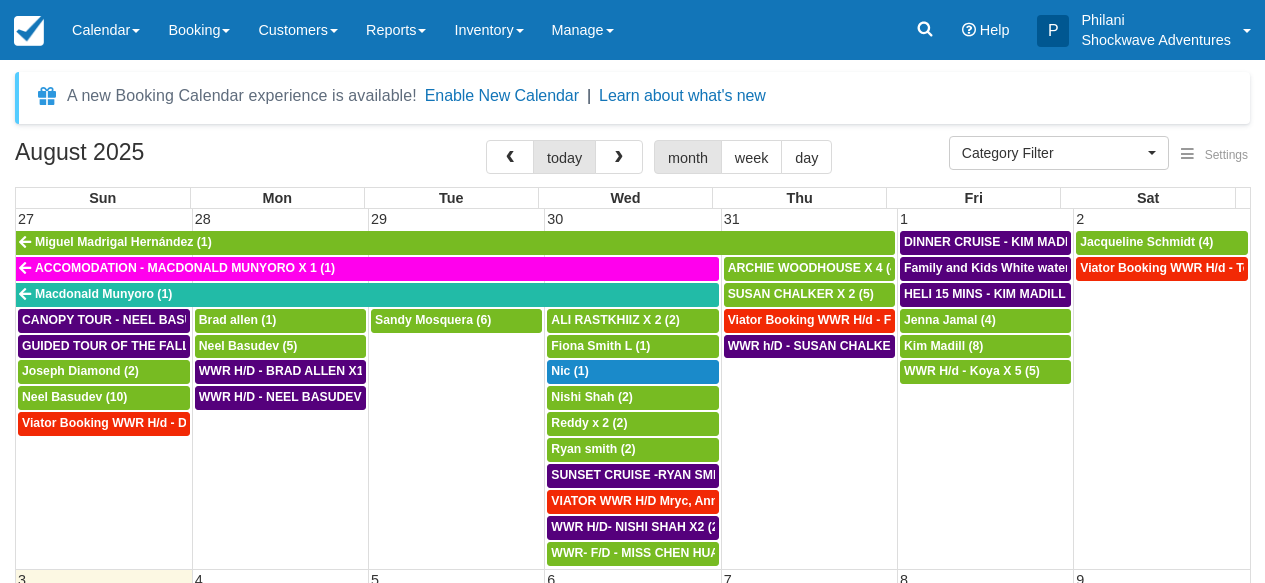 select 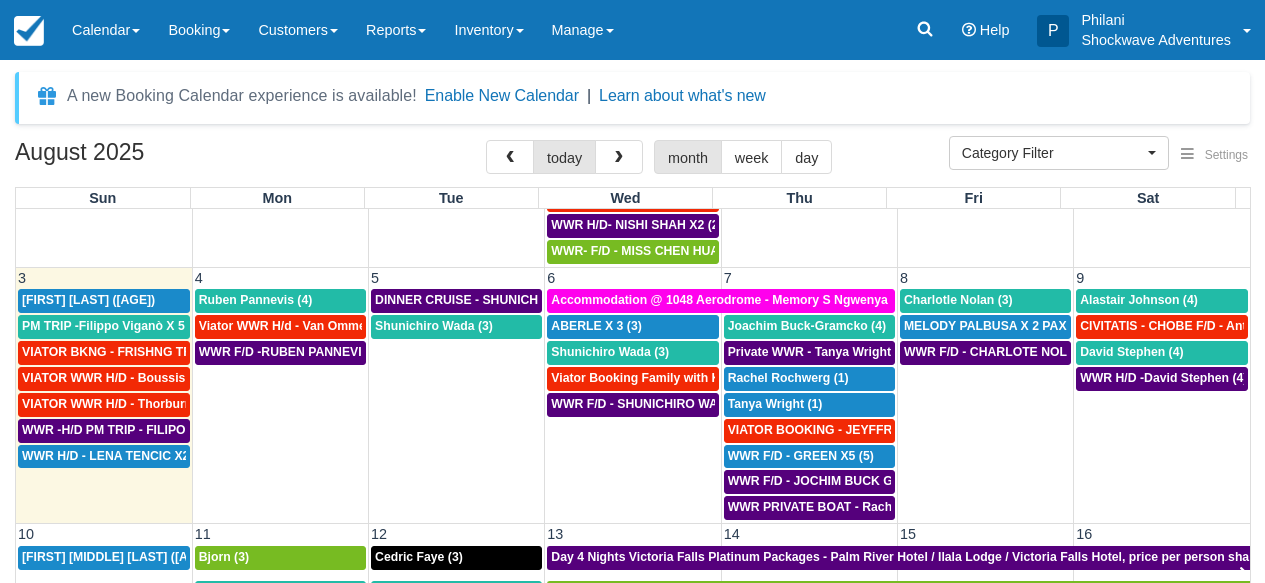 scroll, scrollTop: 306, scrollLeft: 0, axis: vertical 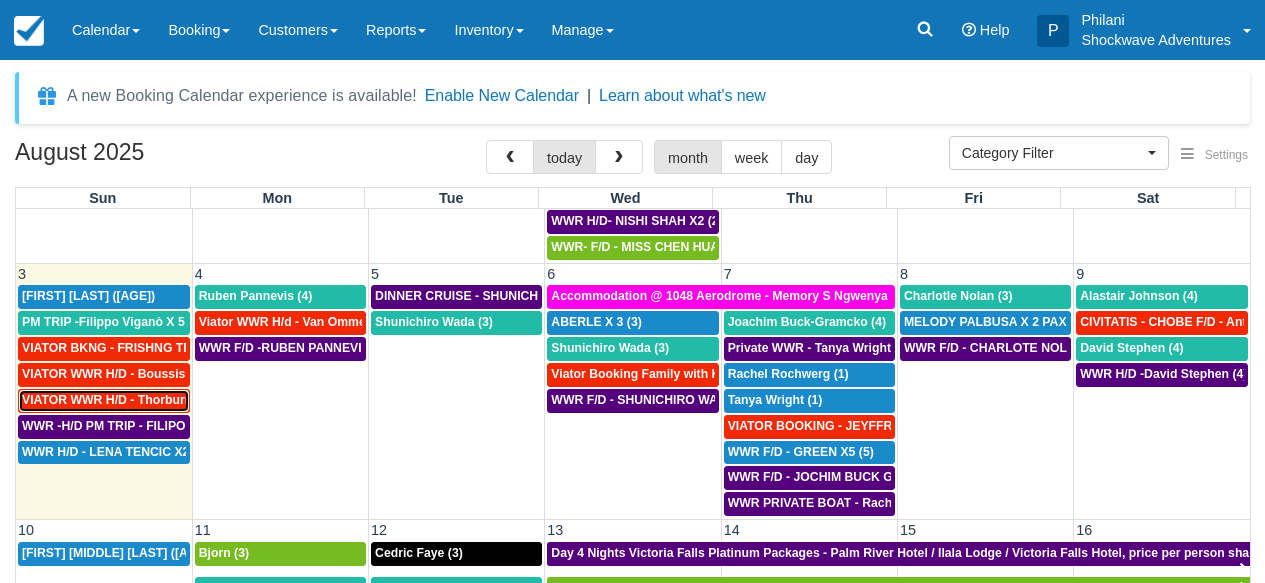 click on "VIATOR WWR H/D - Thorburn, Carolyn X 2 (2)" at bounding box center [153, 400] 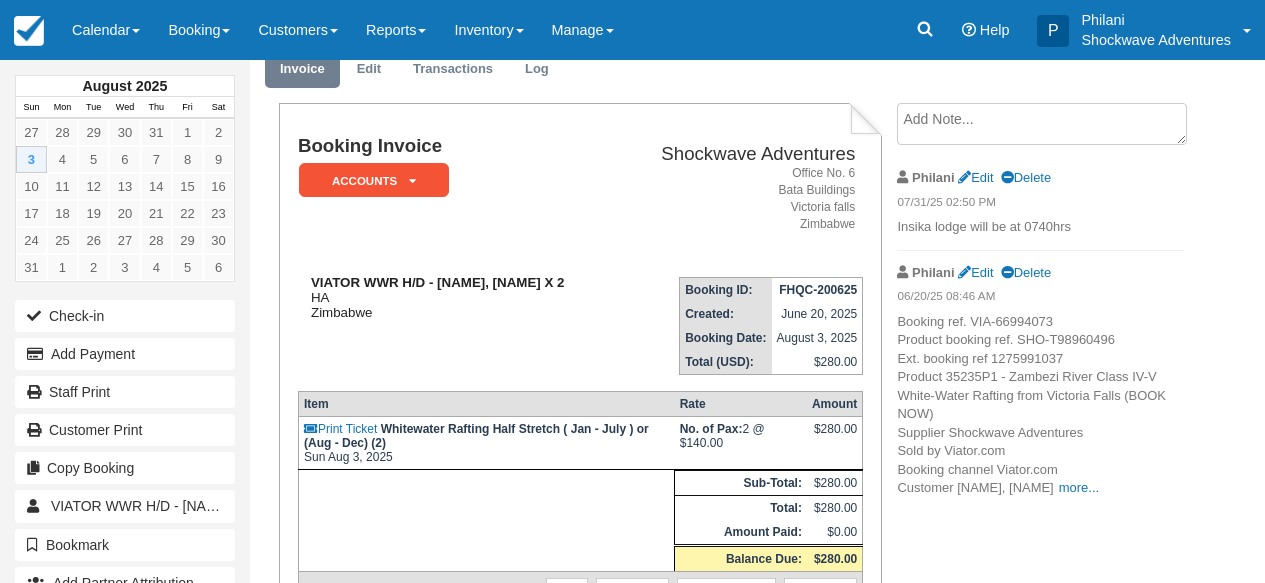 scroll, scrollTop: 80, scrollLeft: 0, axis: vertical 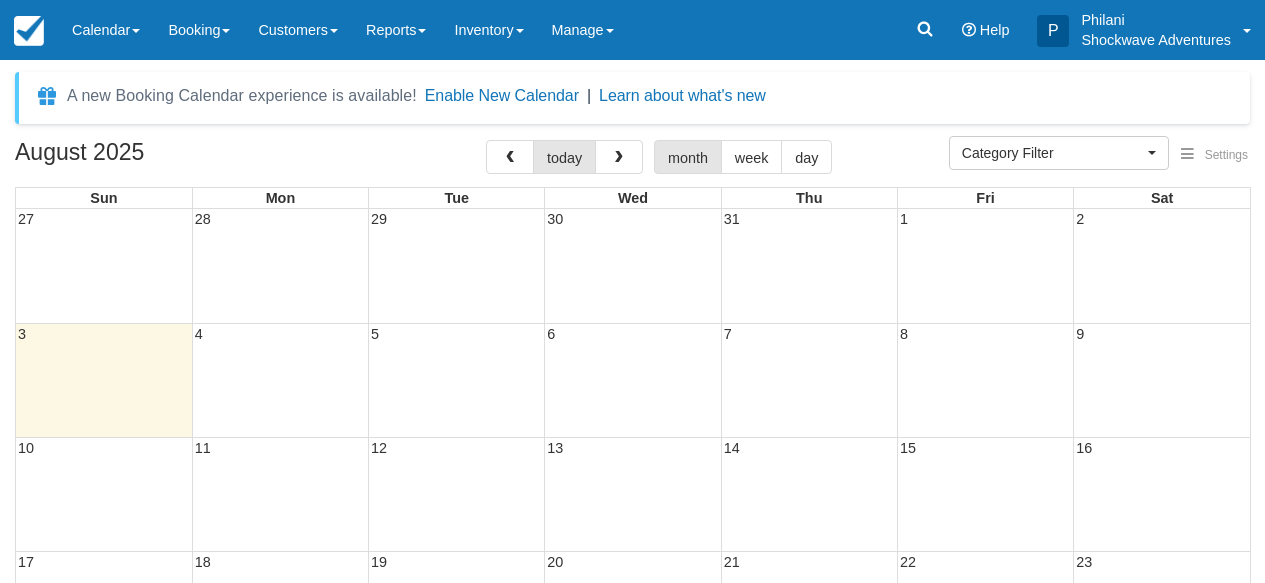select 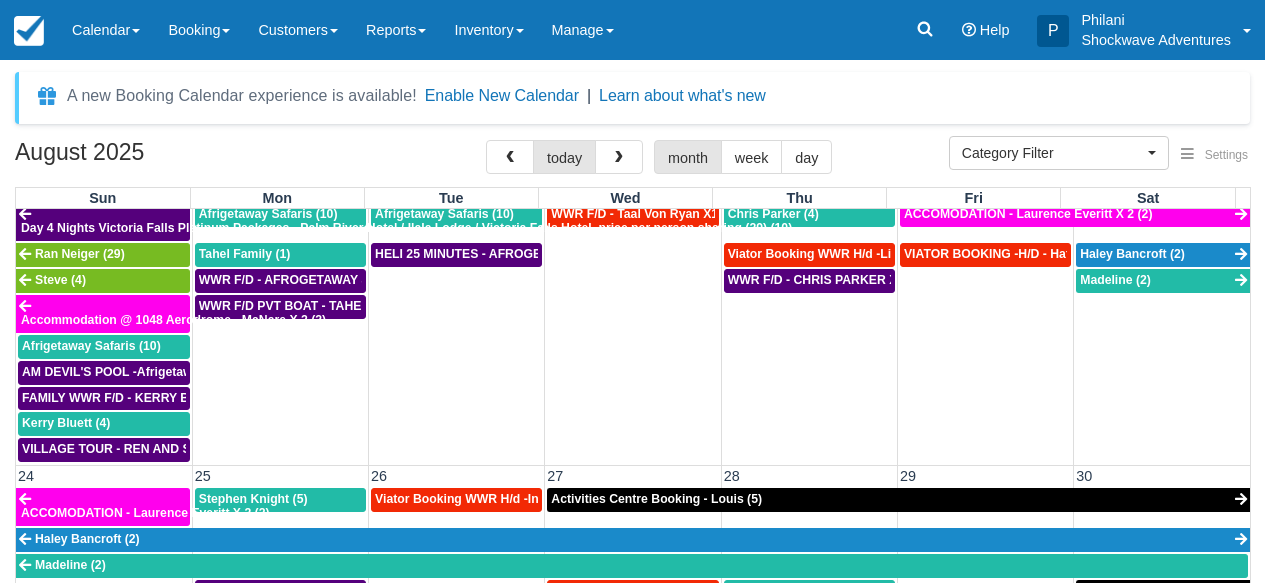 scroll, scrollTop: 1018, scrollLeft: 0, axis: vertical 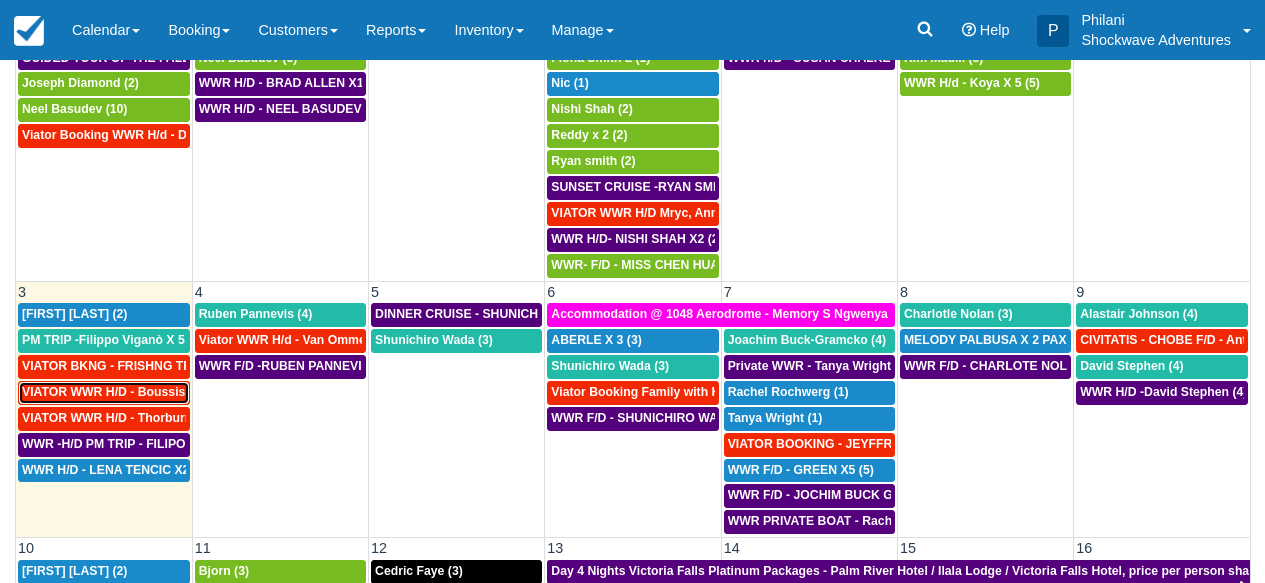 click on "VIATOR WWR H/D - Boussis, Jimmie  X 2 (2)" at bounding box center (148, 392) 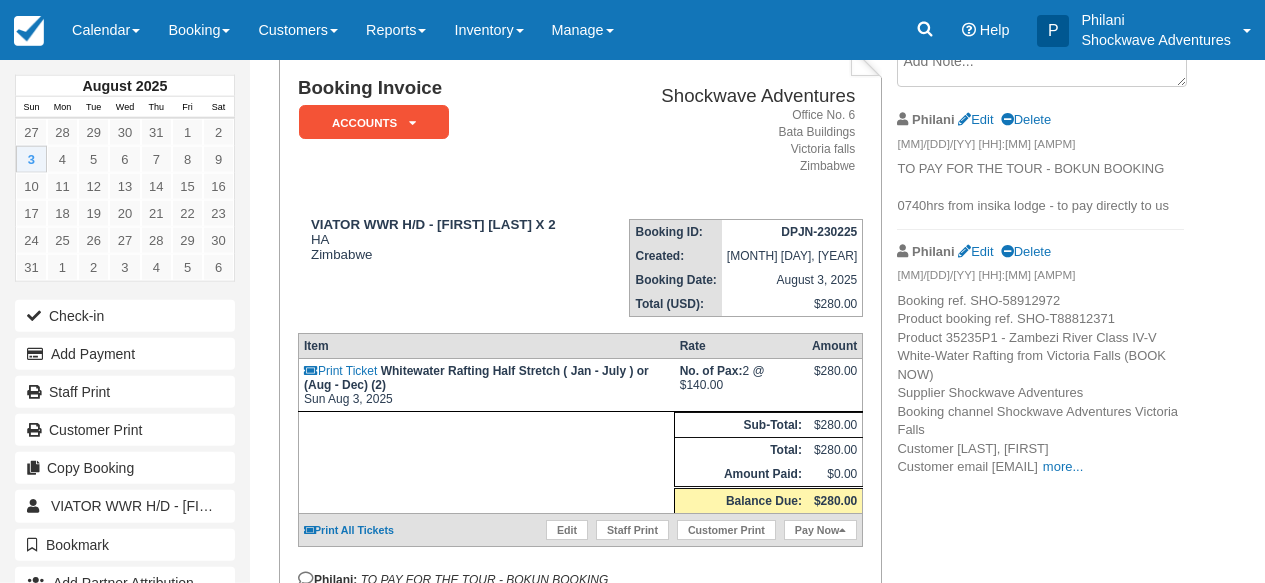 scroll, scrollTop: 144, scrollLeft: 0, axis: vertical 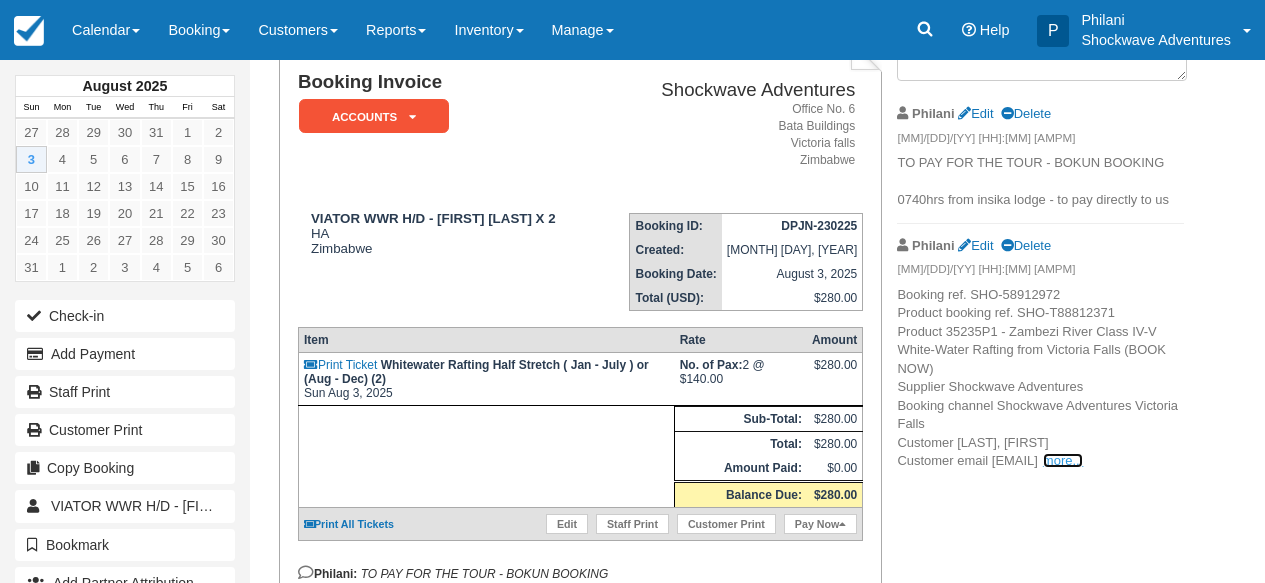 click on "more..." at bounding box center (1063, 460) 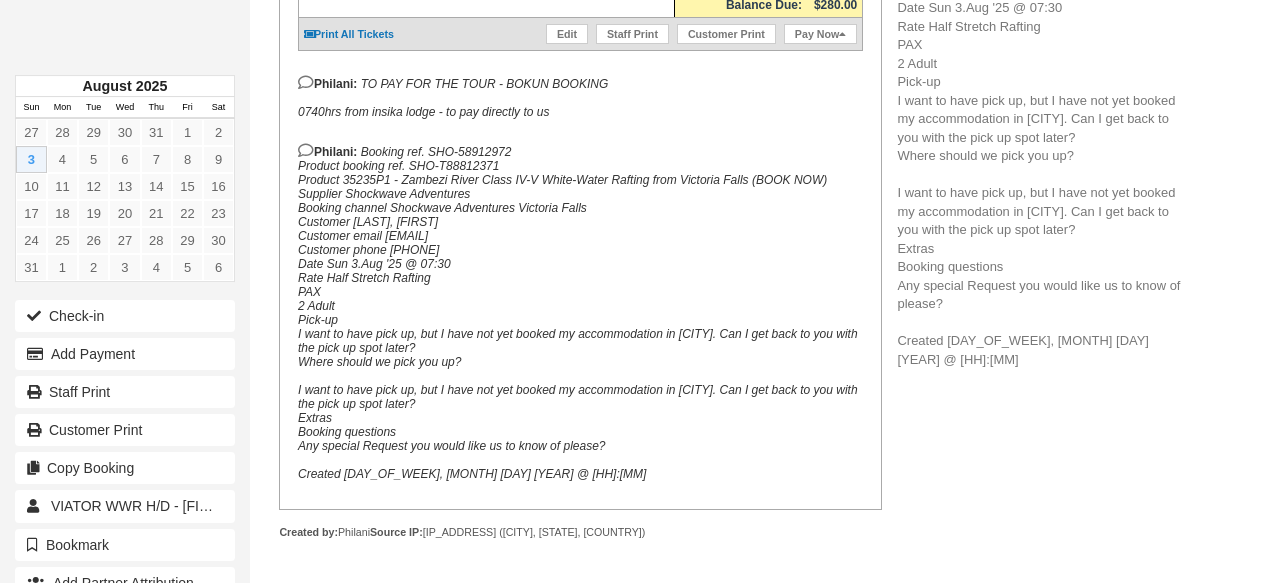 scroll, scrollTop: 690, scrollLeft: 0, axis: vertical 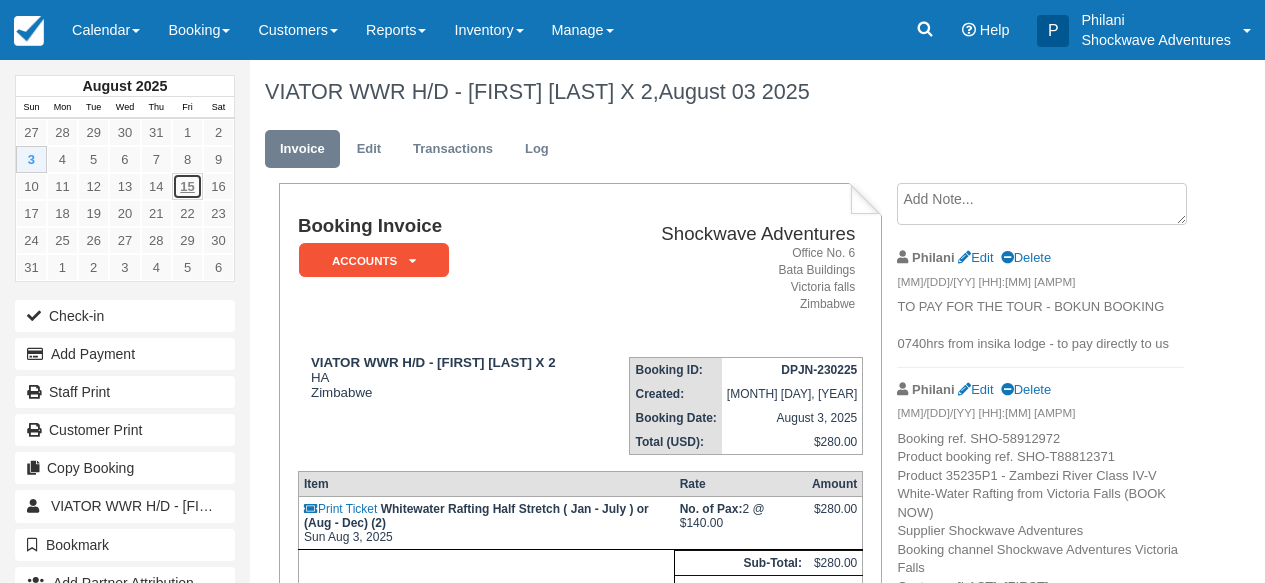 click on "15" at bounding box center (187, 186) 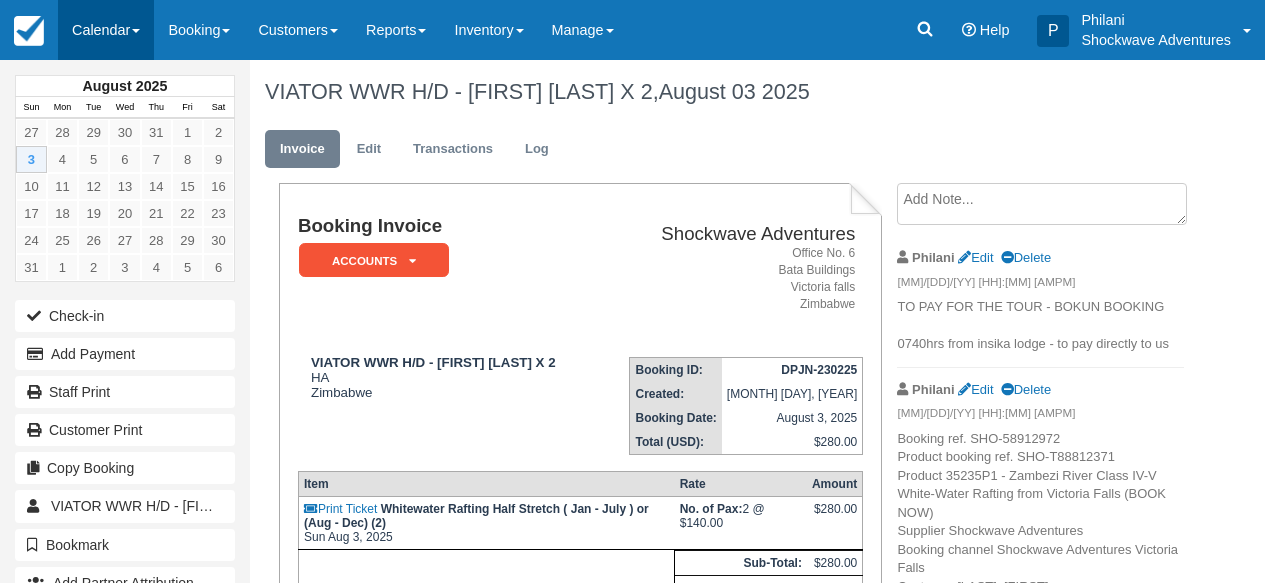 click on "Calendar" at bounding box center [106, 30] 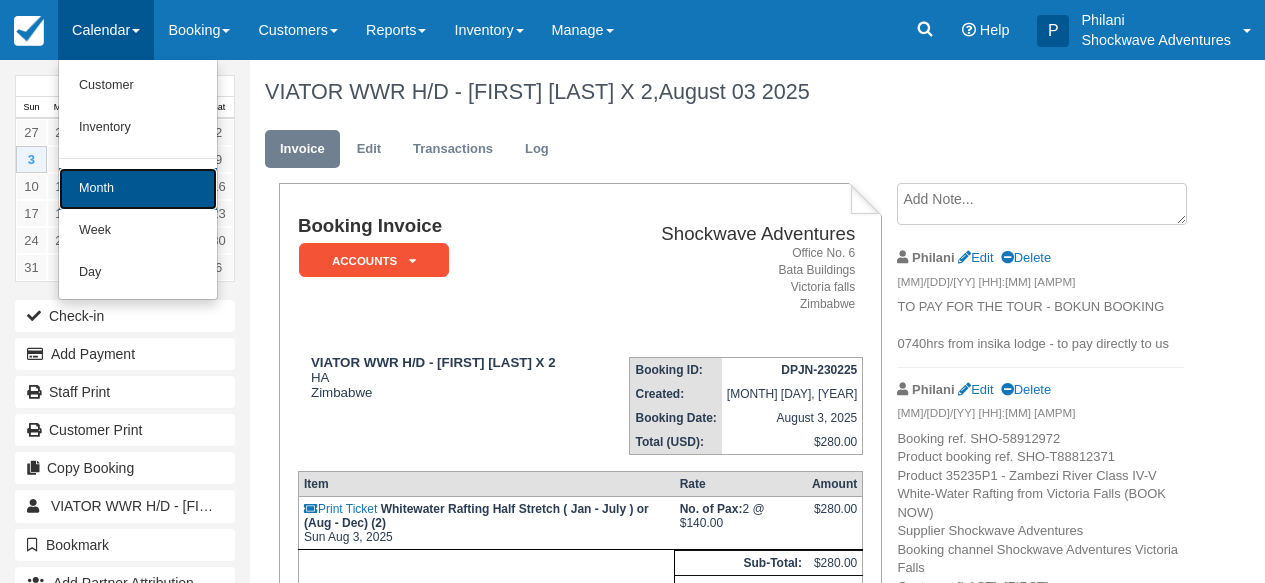 click on "Month" at bounding box center (138, 189) 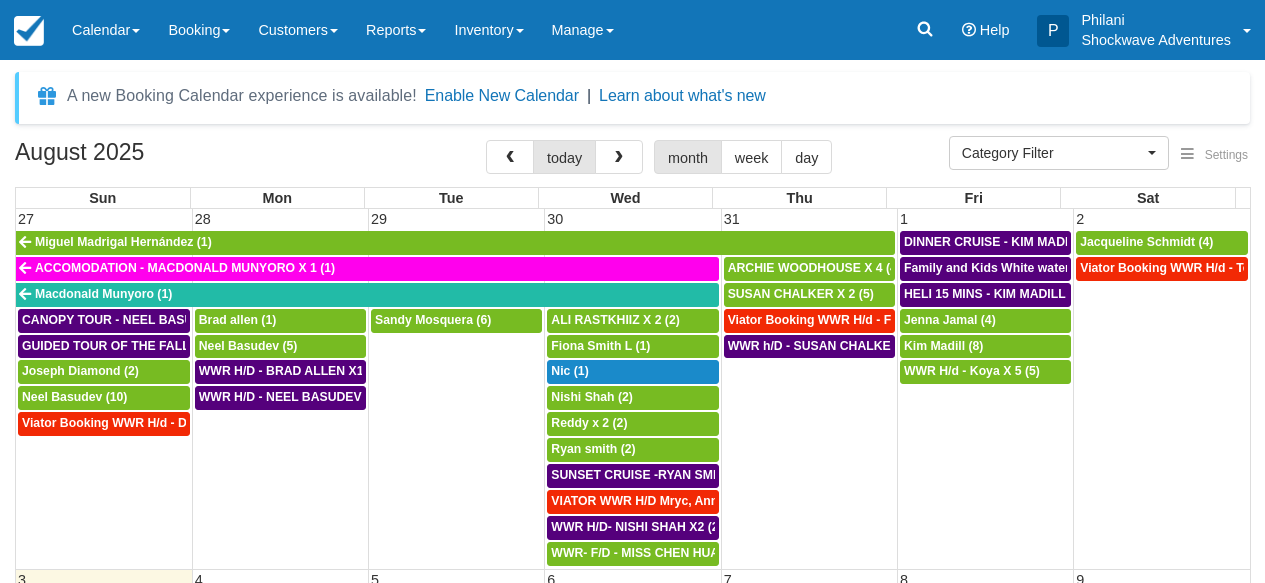 select 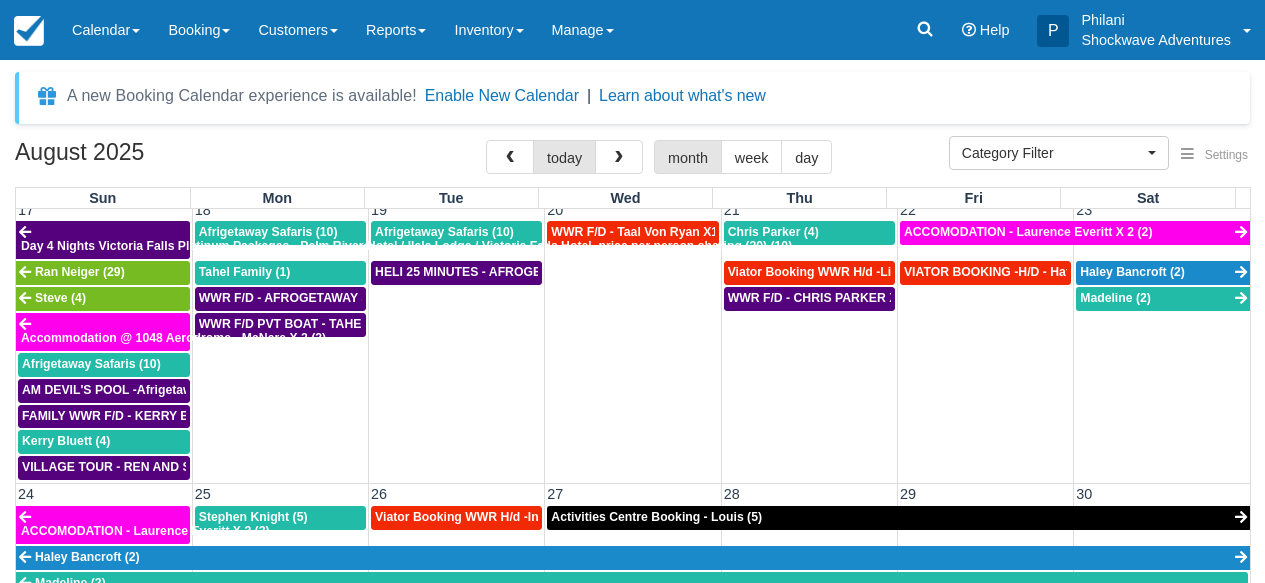 scroll, scrollTop: 1018, scrollLeft: 0, axis: vertical 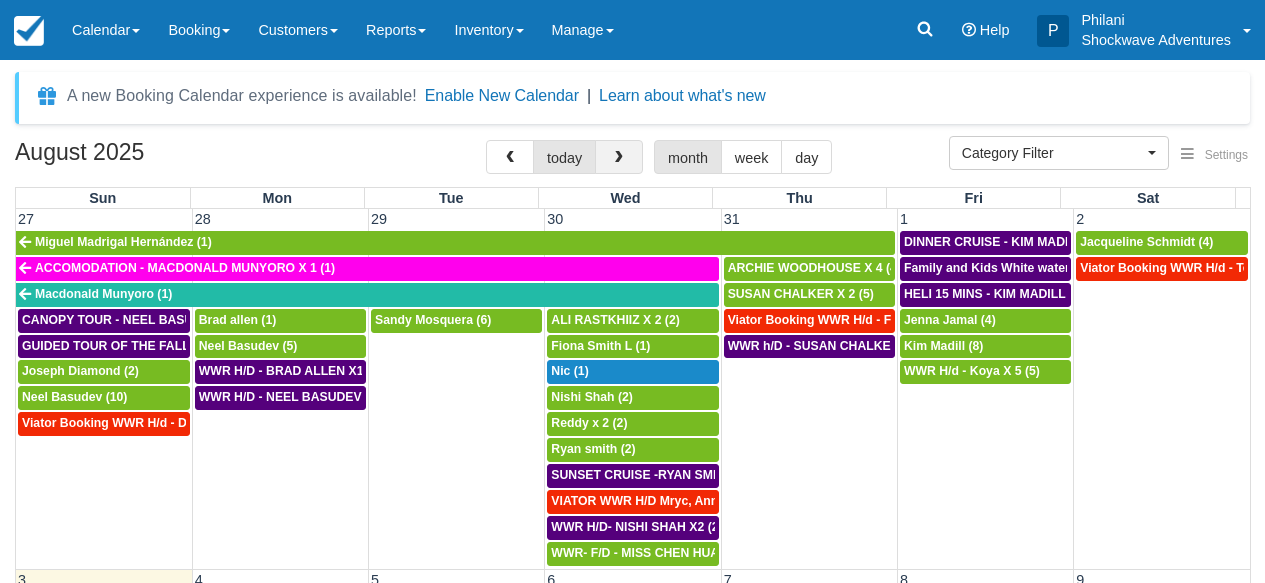 click at bounding box center [619, 158] 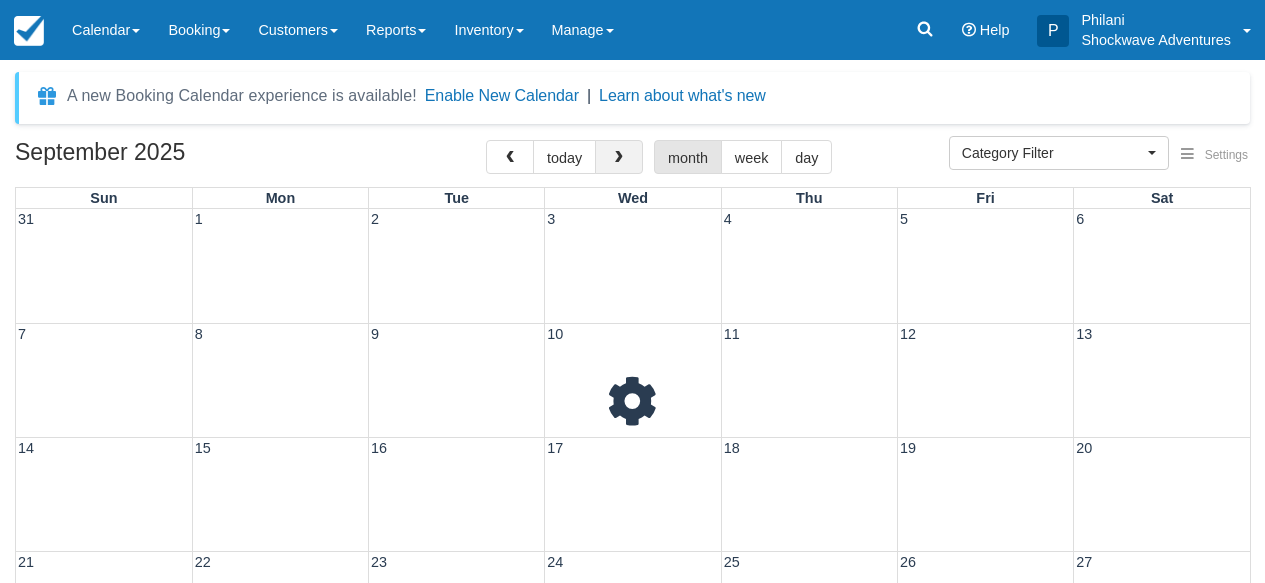 click at bounding box center [619, 158] 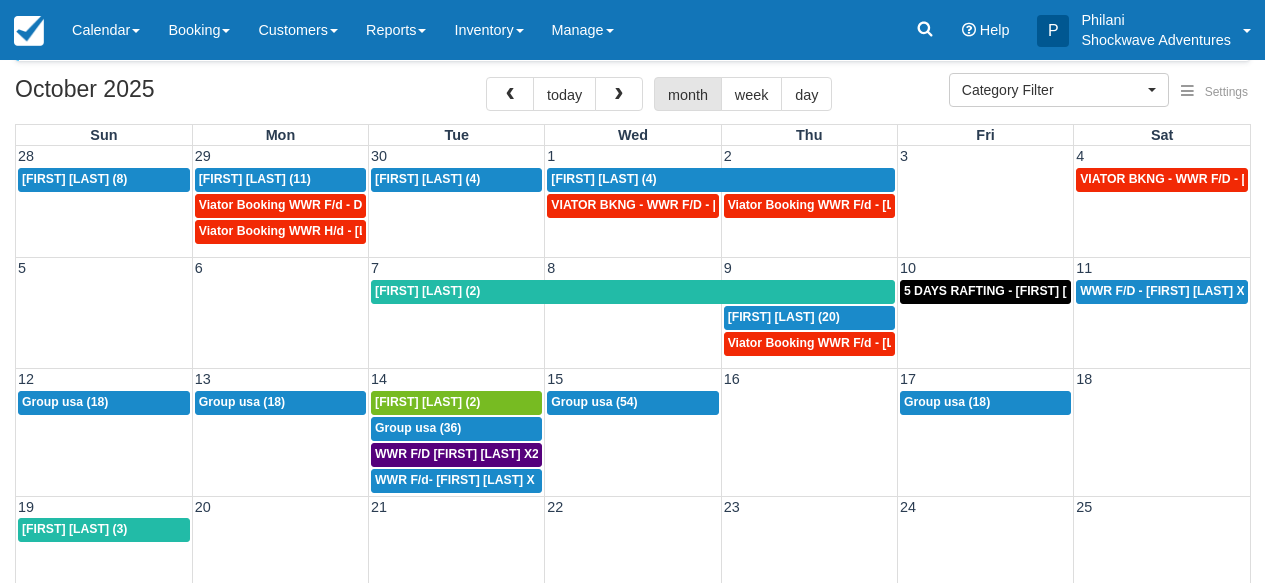 scroll, scrollTop: 64, scrollLeft: 0, axis: vertical 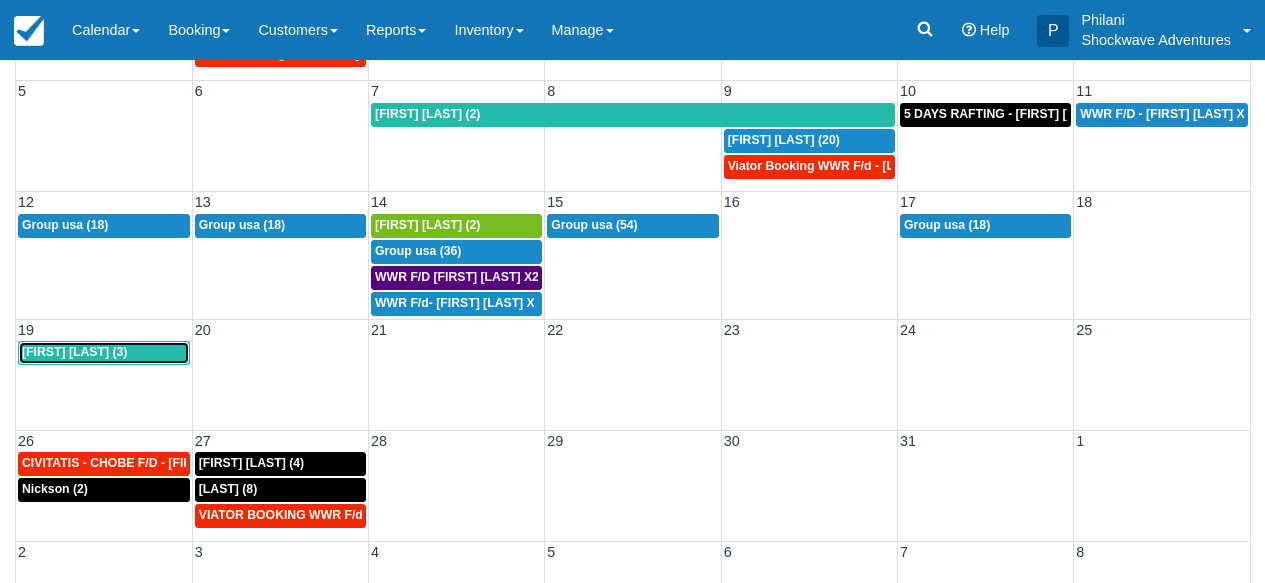 click on "Carlotta Blenkinsopp (3)" at bounding box center [74, 352] 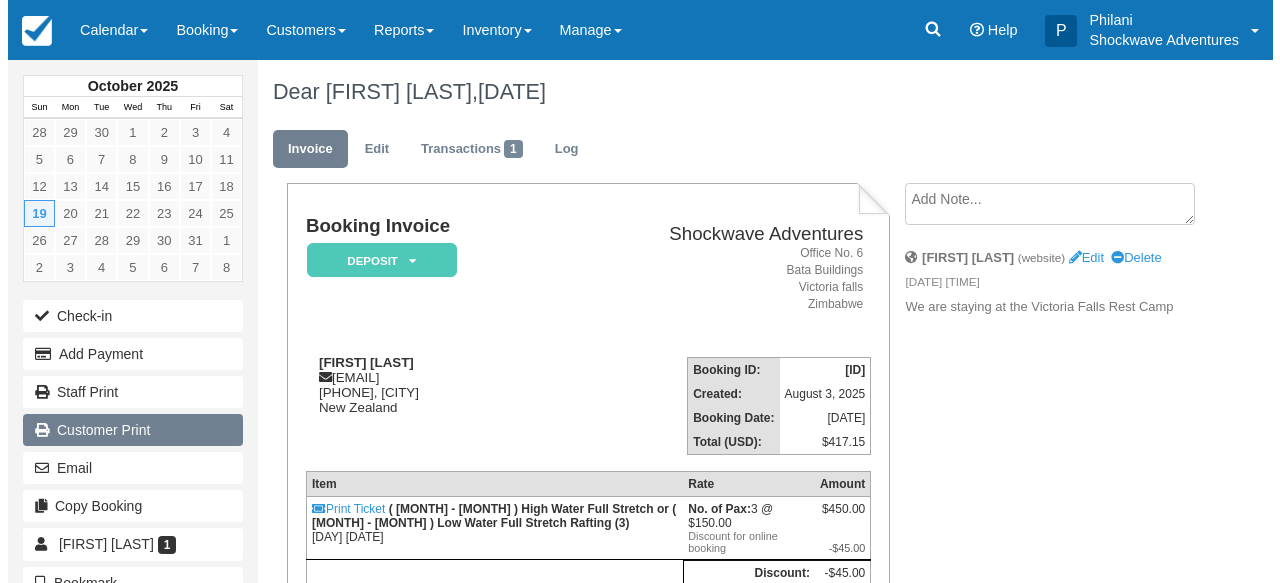 scroll, scrollTop: 144, scrollLeft: 0, axis: vertical 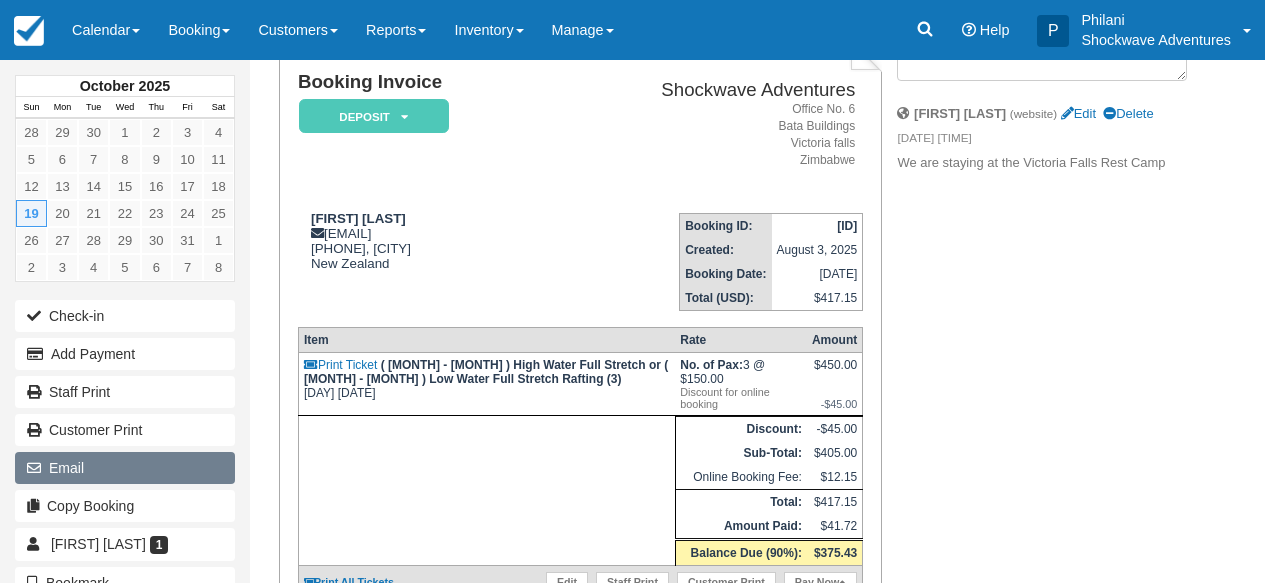 click on "Email" at bounding box center (125, 468) 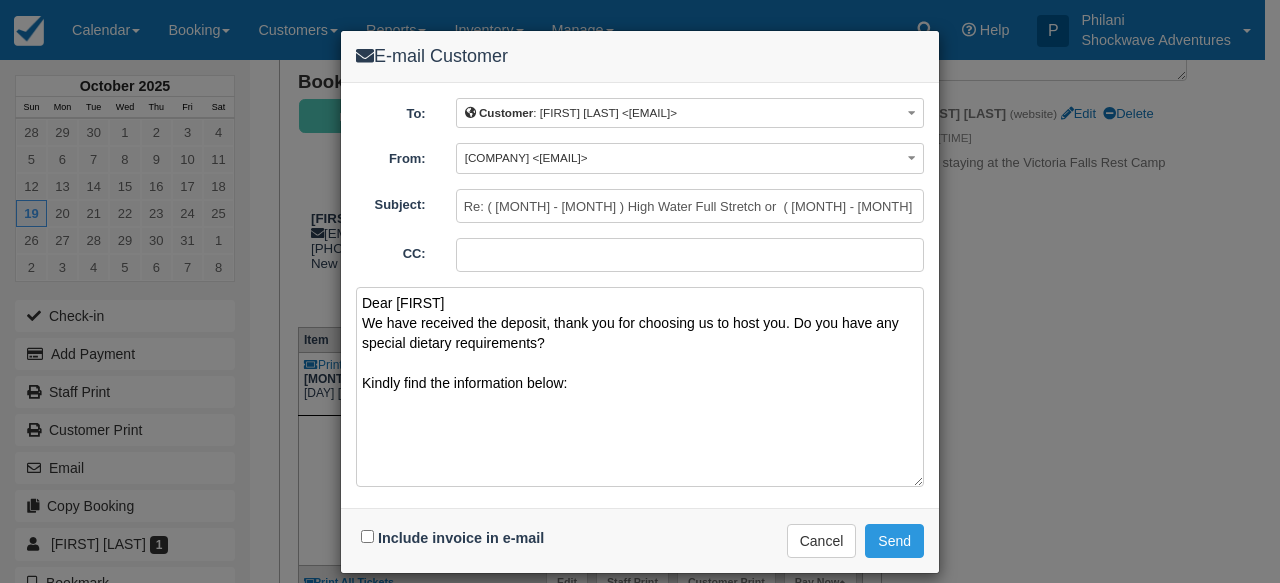 paste on "Inclusions
Buffet lunch included
Free drinks included
Free hotel pickup and drop-off included
Mineral water during rafting
Professional local guide through out
All rafting gear - life vets, helmets, paddles and rain jackets
Exclusions
Rafting shoes, rafting shorts
National park fees $10 per person
Photos and Videos (available upon confirmation before the trip)
Bring Sunscreen lotion, and your medication if you are on so that our guides can keep it safe and dry inside our first aid kits and dry bags. DO NOT TAKE ANYTHING THAT YOU DO NOT WANT TO LOSE OR GET WET! We recommend that you leave everything with our drivers at top of the canyon or in your hotel room.
Fitness
You will have climb in and out of the steep gorge - you don't need to be super fit at all for this activity, but do need a reasonable level of fitness - just take your time
What to Wear
Nylon swim trunks, swimsuits, river sandals or old tennis shoes are great for rafting. Try to stay away from anything cotton if possible. Hats are good fo..." 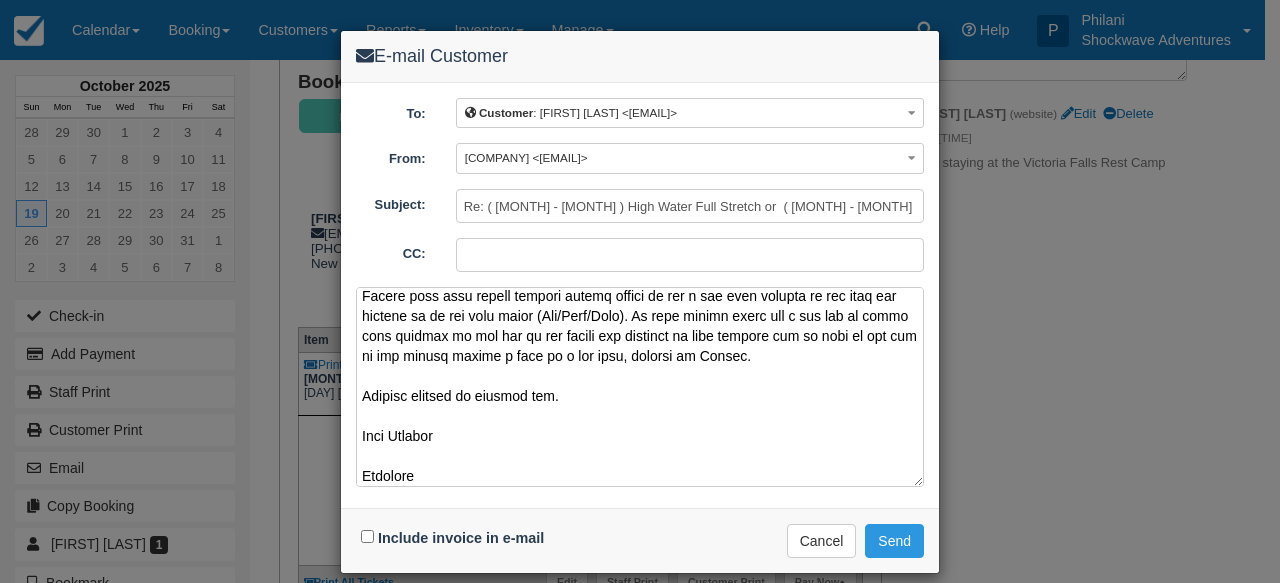 scroll, scrollTop: 787, scrollLeft: 0, axis: vertical 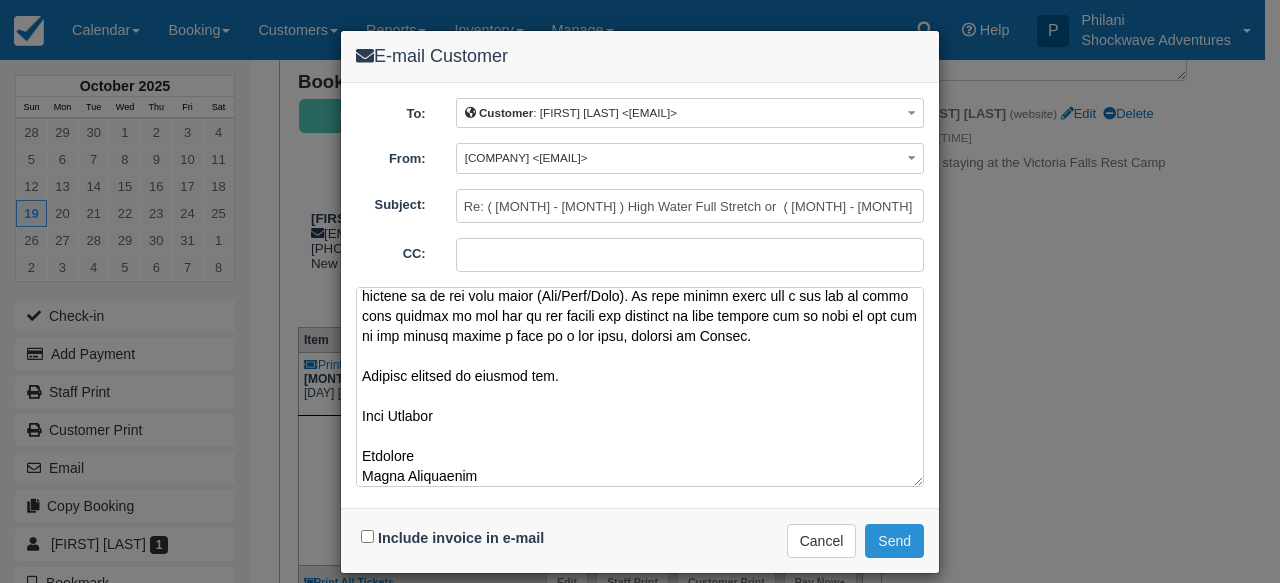 type on "Dear [FIRST]
We have received the deposit, thank you for choosing us to host you. Do you have any special dietary requirements?
Kindly find the information below:
Inclusions
Buffet lunch included
Free drinks included
Free hotel pickup and drop-off included
Mineral water during rafting
Professional local guide through out
All rafting gear - life vets, helmets, paddles and rain jackets
Exclusions
Rafting shoes, rafting shorts
National park fees $10 per person
Photos and Videos (available upon confirmation before the trip)
Bring Sunscreen lotion, and your medication if you are on so that our guides can keep it safe and dry inside our first aid kits and dry bags. DO NOT TAKE ANYTHING THAT YOU DO NOT WANT TO LOSE OR GET WET! We recommend that you leave everything with our drivers at top of the canyon or in your hotel room.
Fitness
You will have climb in and out of the steep gorge - you don't need to be super fit at all for this activity, but do need a reasonable level of fitness - just take your time
Wh..." 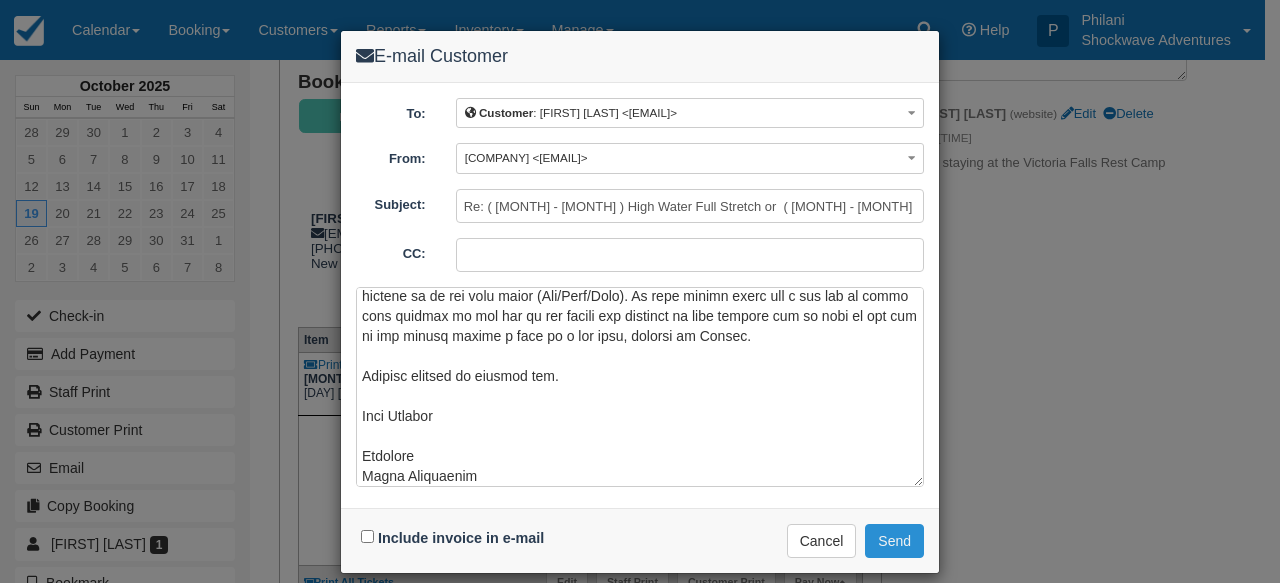 click on "Send" at bounding box center (894, 541) 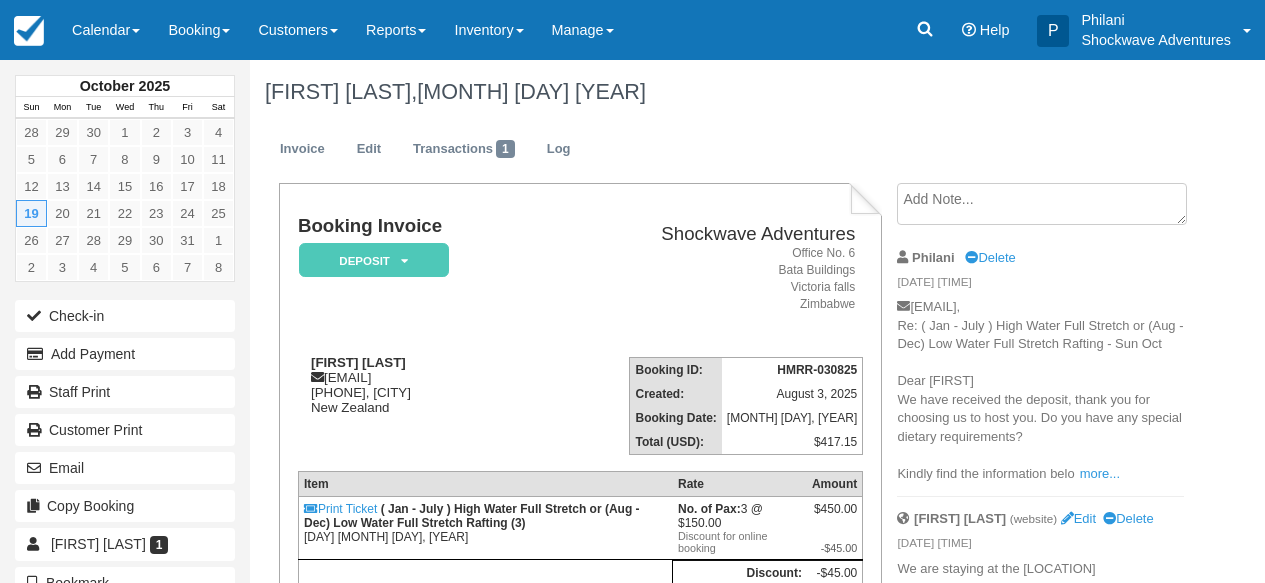 scroll, scrollTop: 0, scrollLeft: 0, axis: both 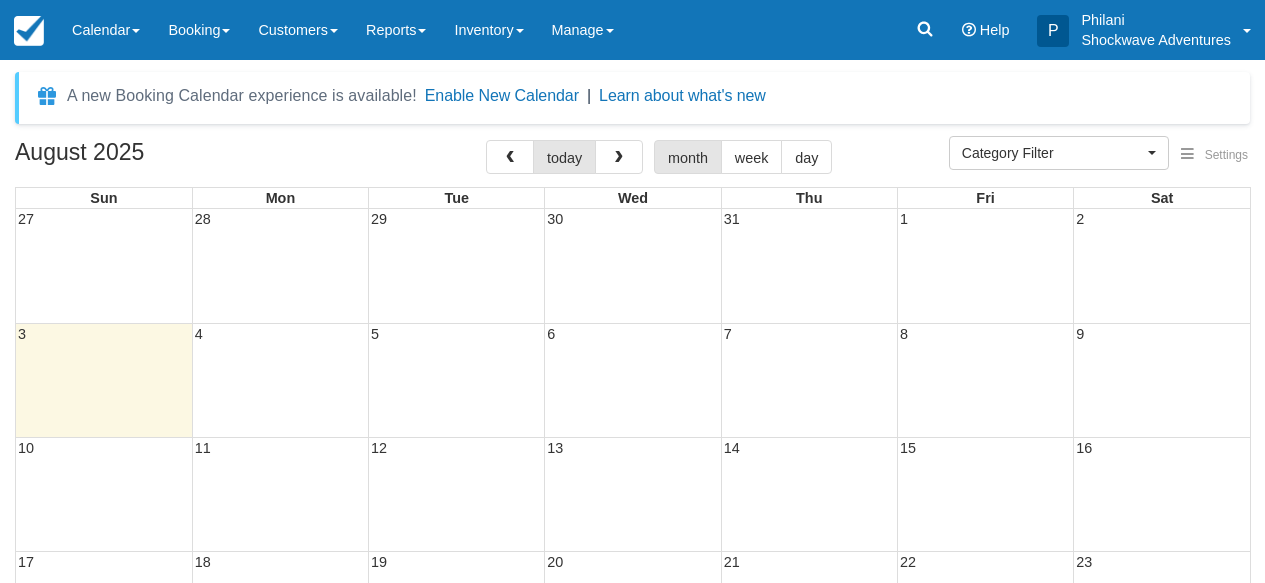 select 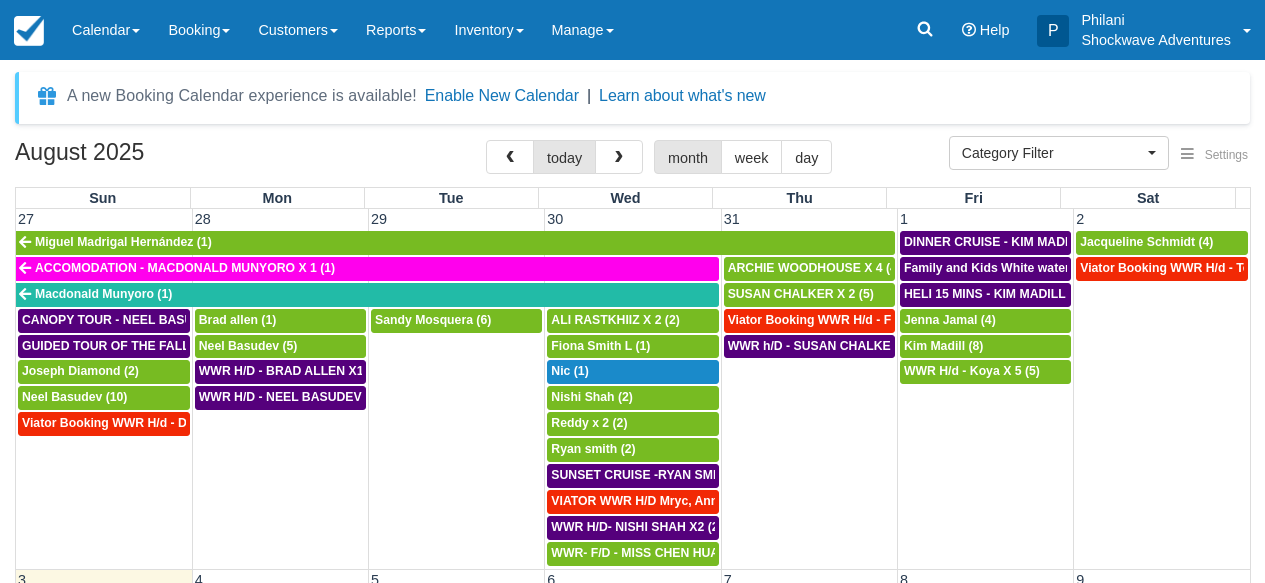 scroll, scrollTop: 0, scrollLeft: 0, axis: both 